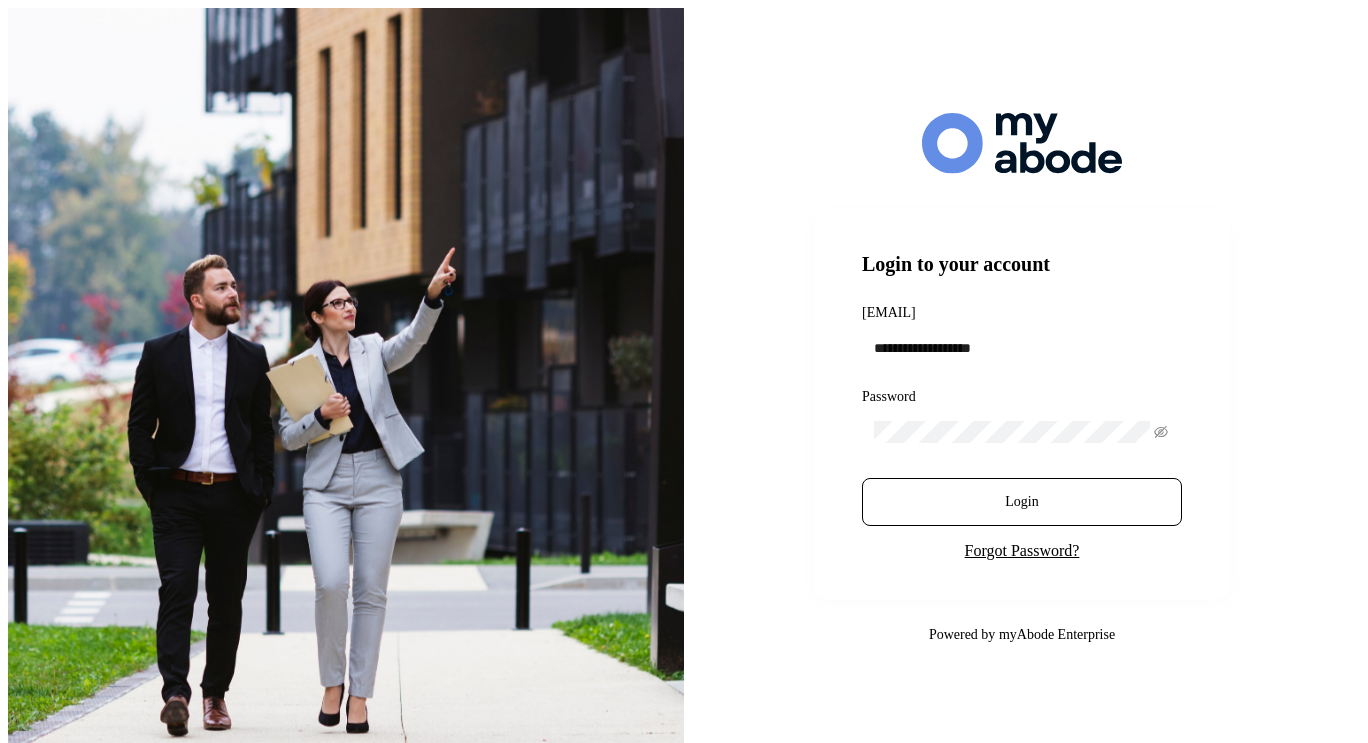 scroll, scrollTop: 0, scrollLeft: 0, axis: both 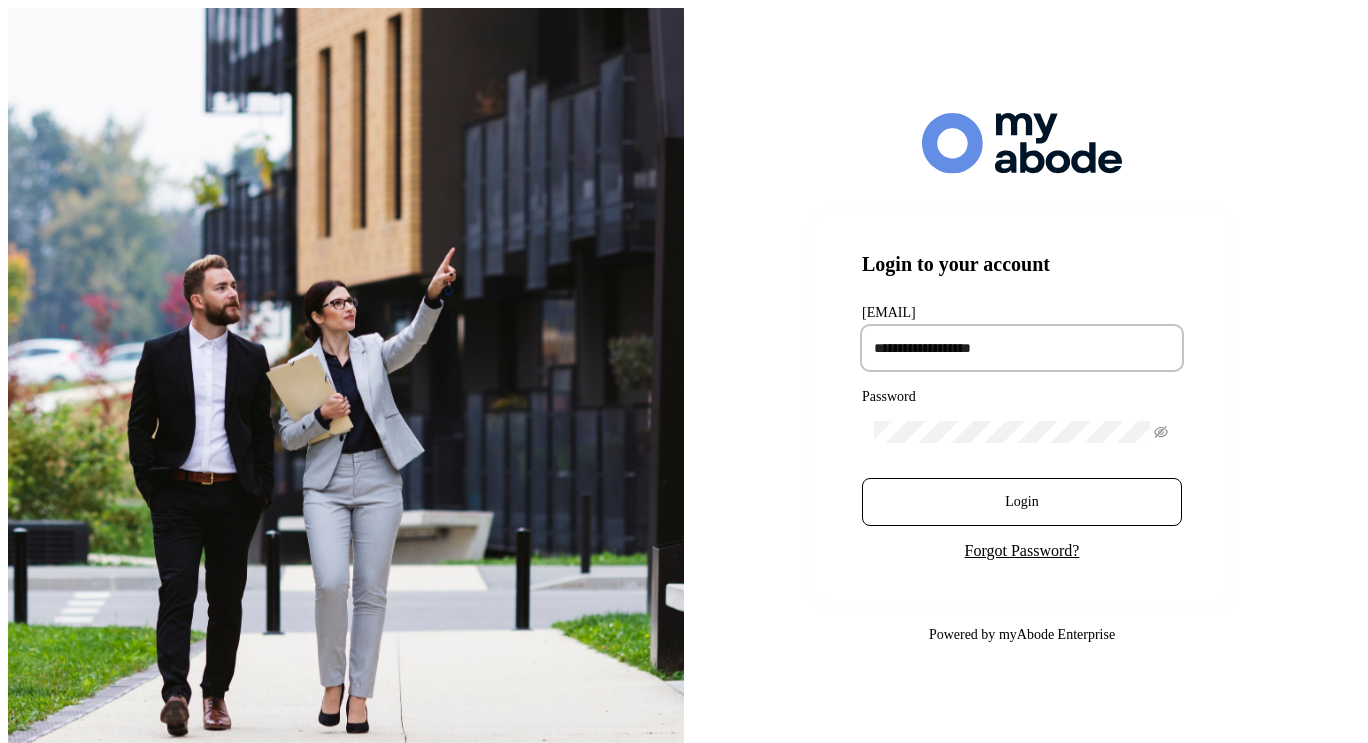 click at bounding box center (1022, 348) 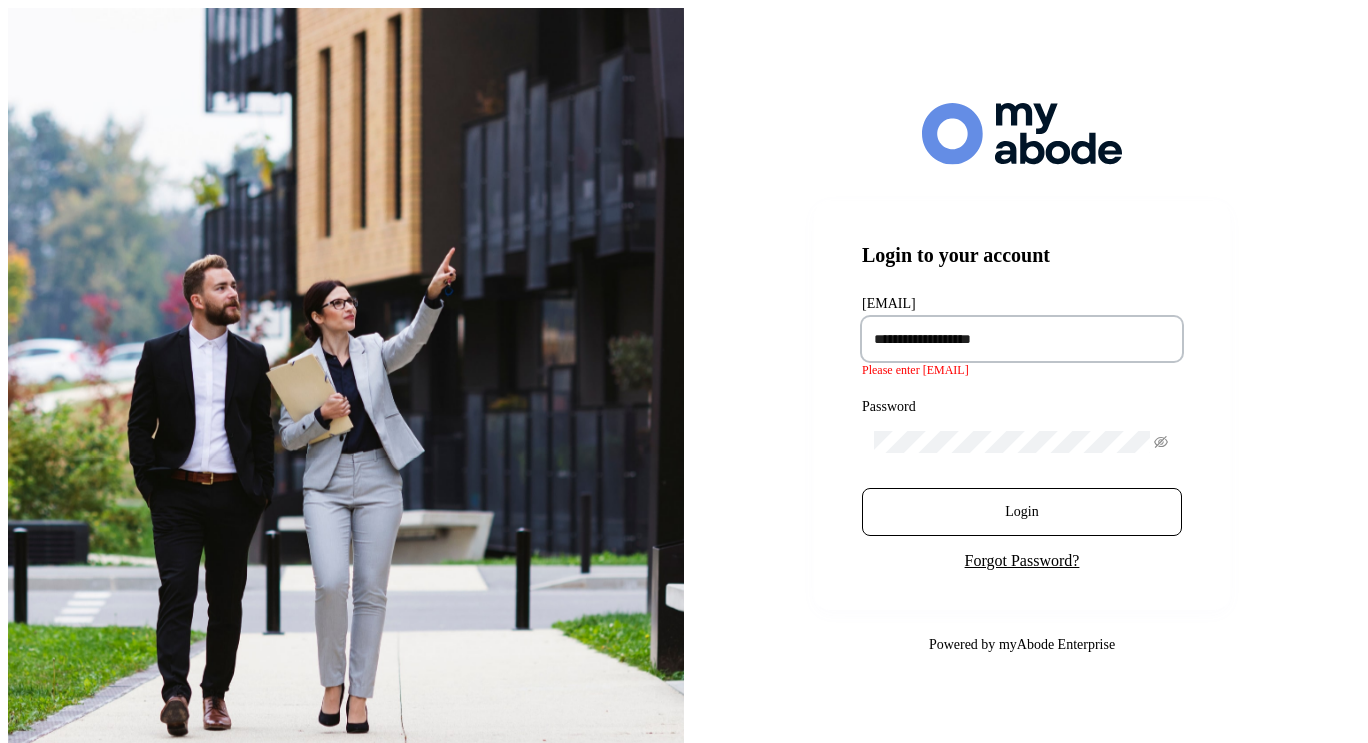 type on "**********" 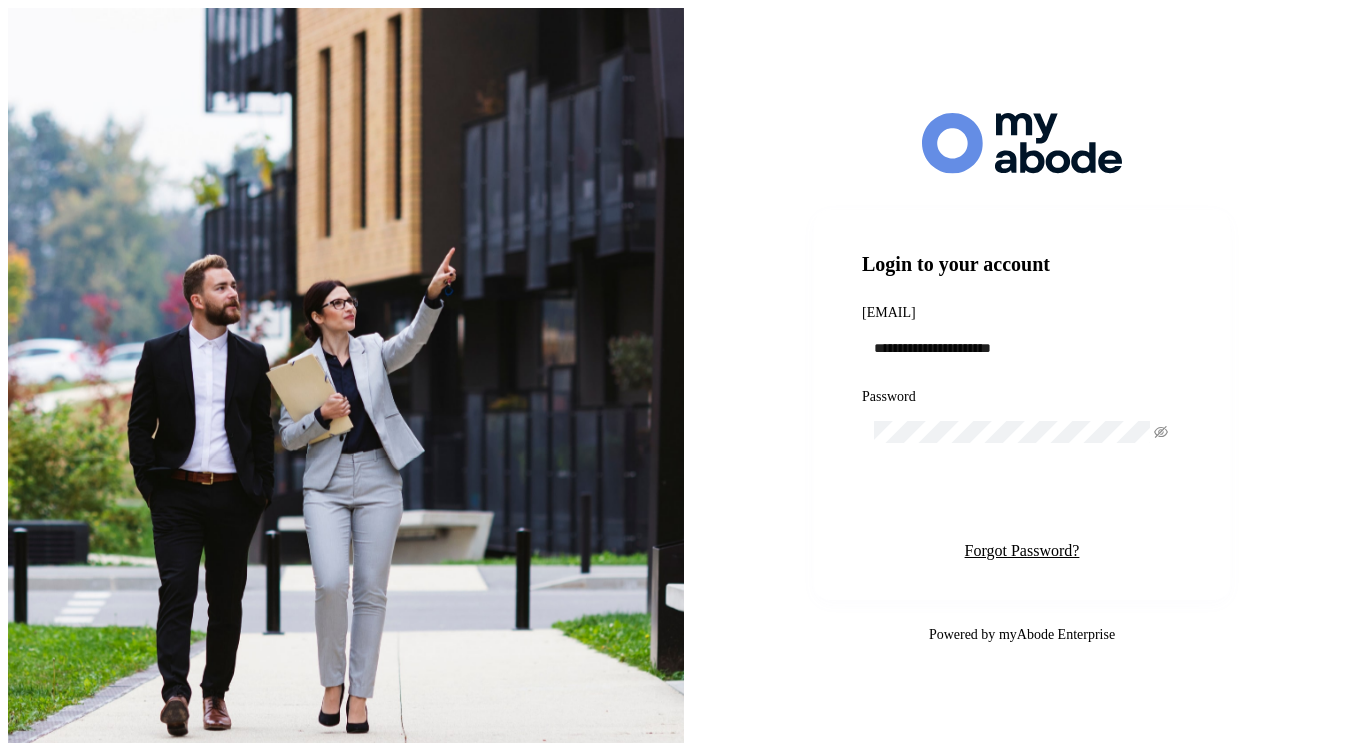 click on "Login" at bounding box center [1022, 502] 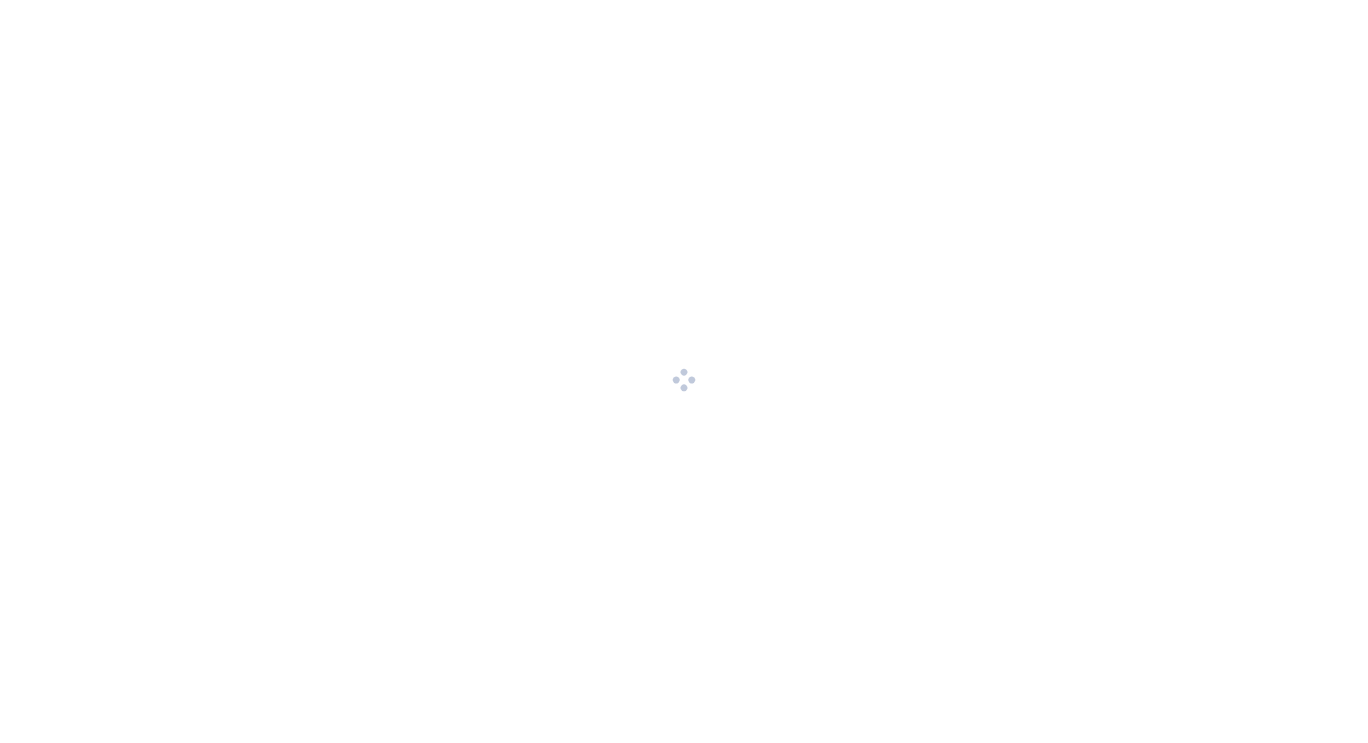 scroll, scrollTop: 0, scrollLeft: 0, axis: both 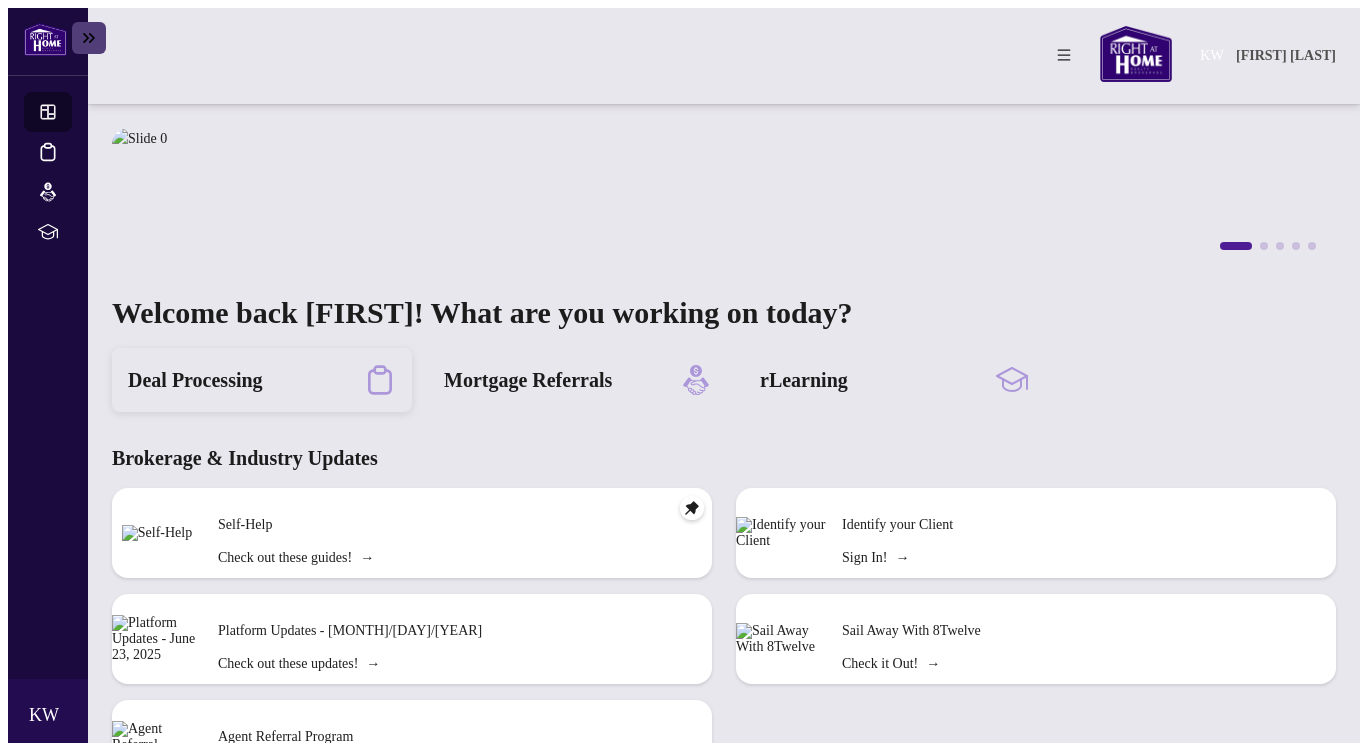 click at bounding box center [380, 380] 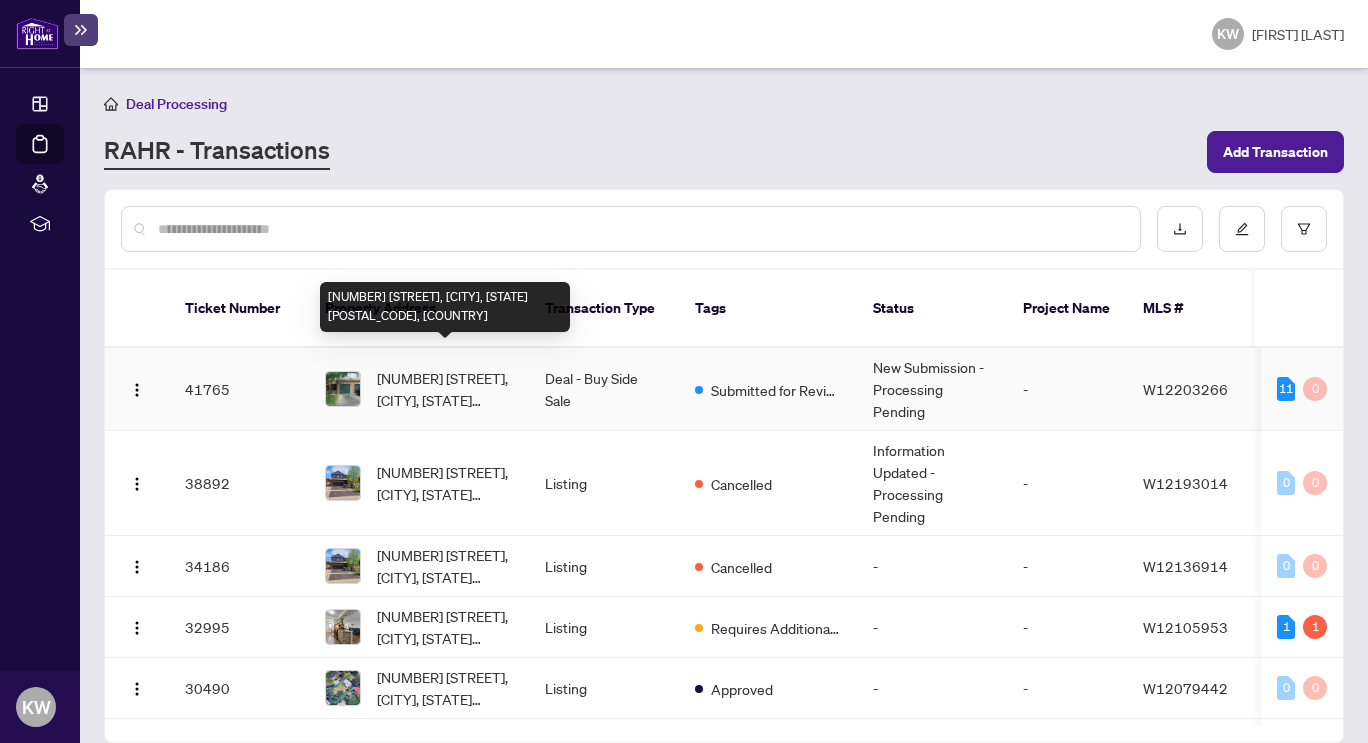 click on "[NUMBER] [STREET], [CITY], [STATE] [POSTAL_CODE], [COUNTRY]" at bounding box center (445, 389) 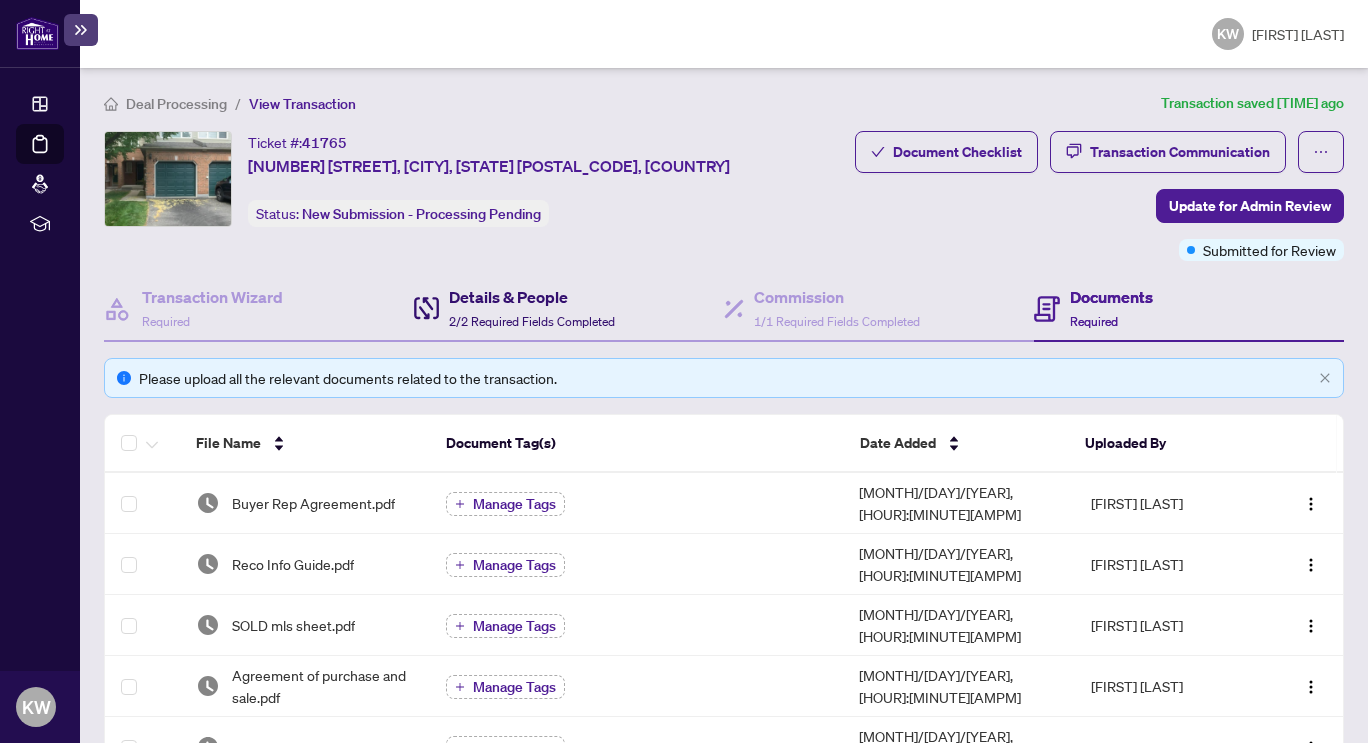 click on "Details & People" at bounding box center (532, 297) 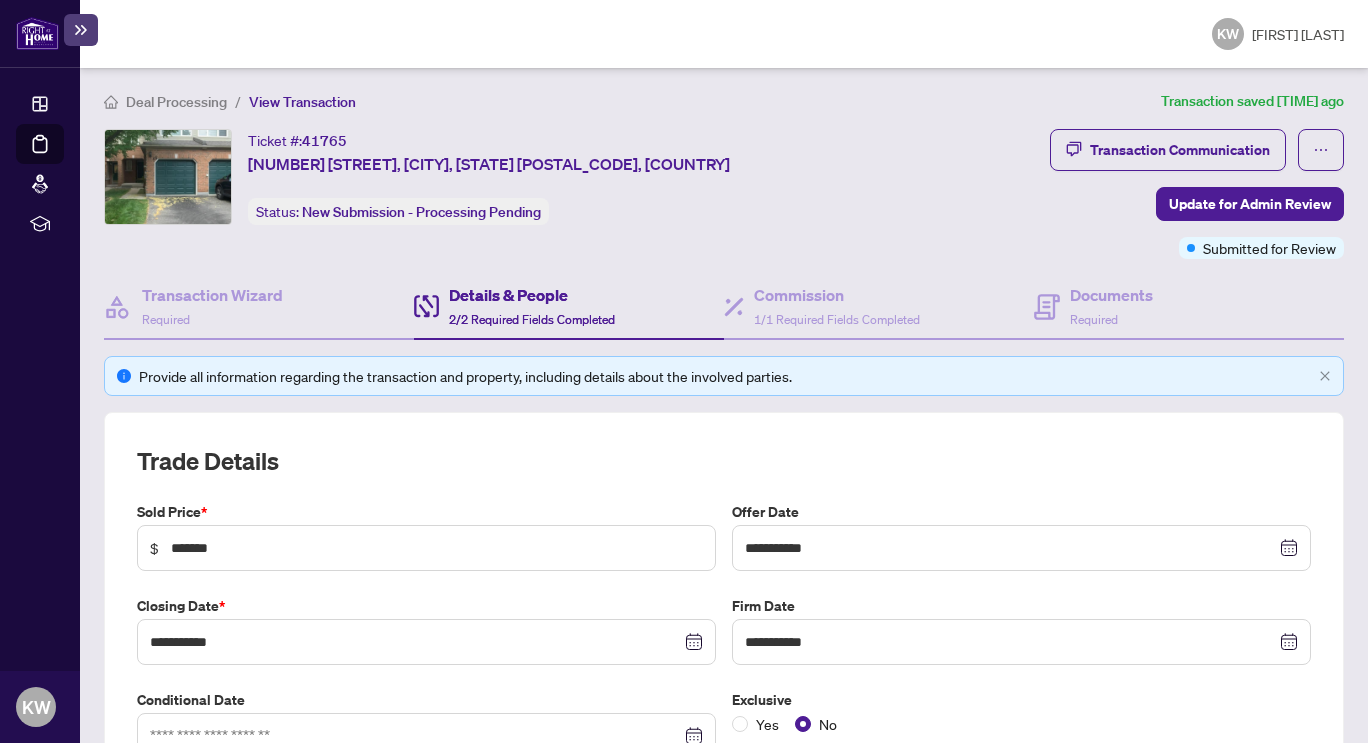 scroll, scrollTop: 0, scrollLeft: 0, axis: both 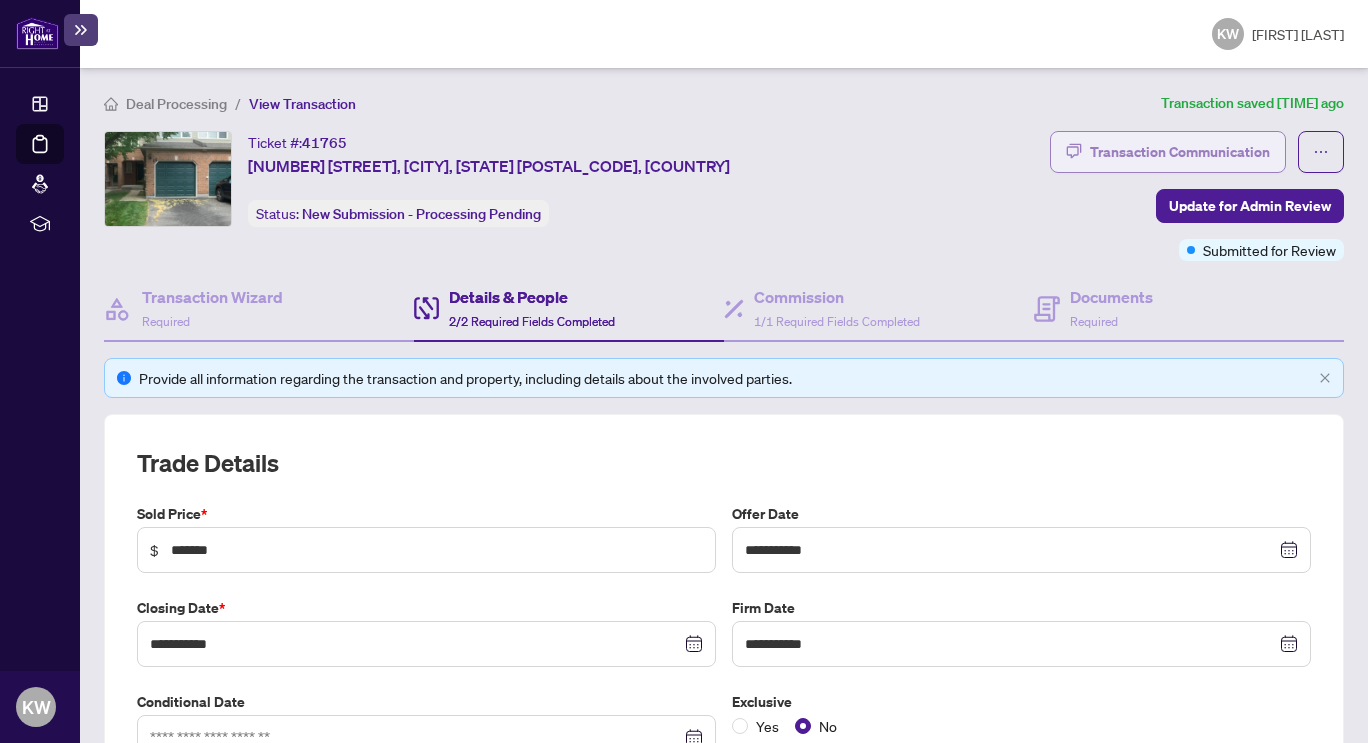click on "Transaction Communication" at bounding box center (1180, 152) 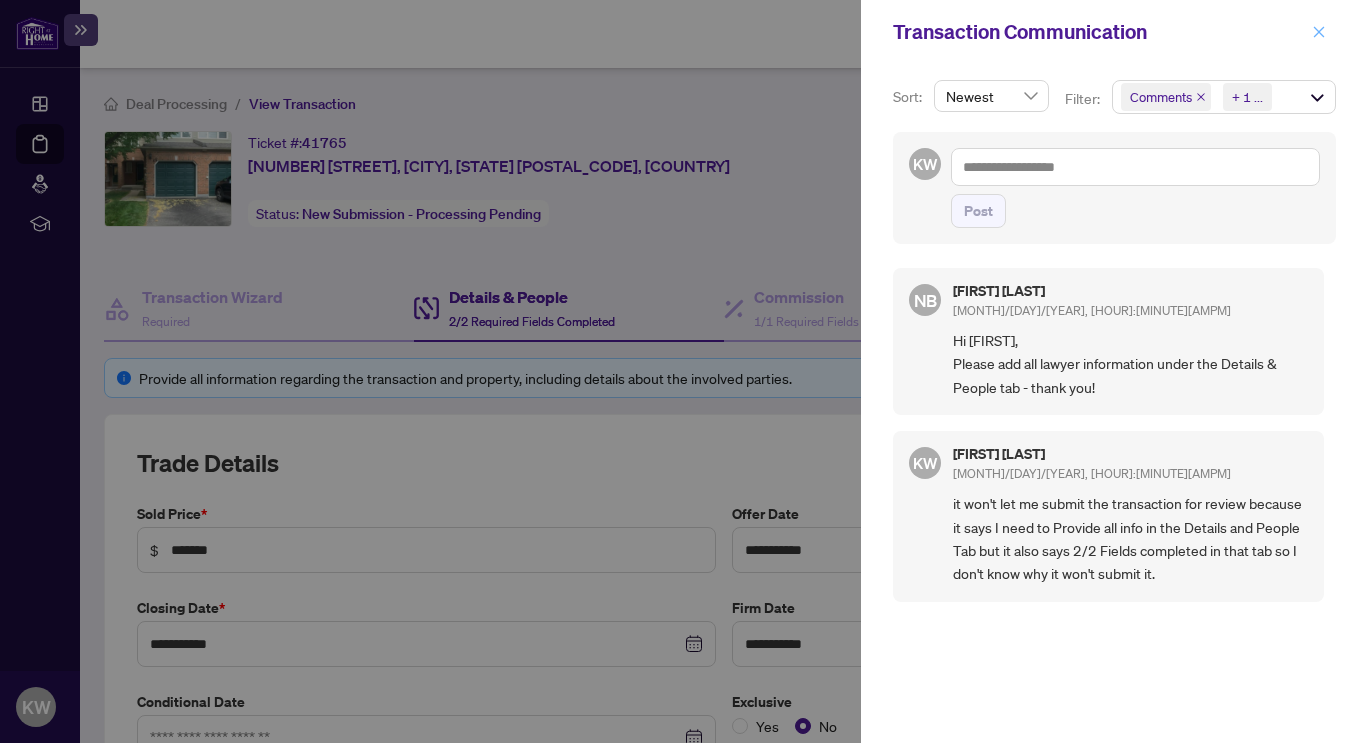 click at bounding box center [1319, 32] 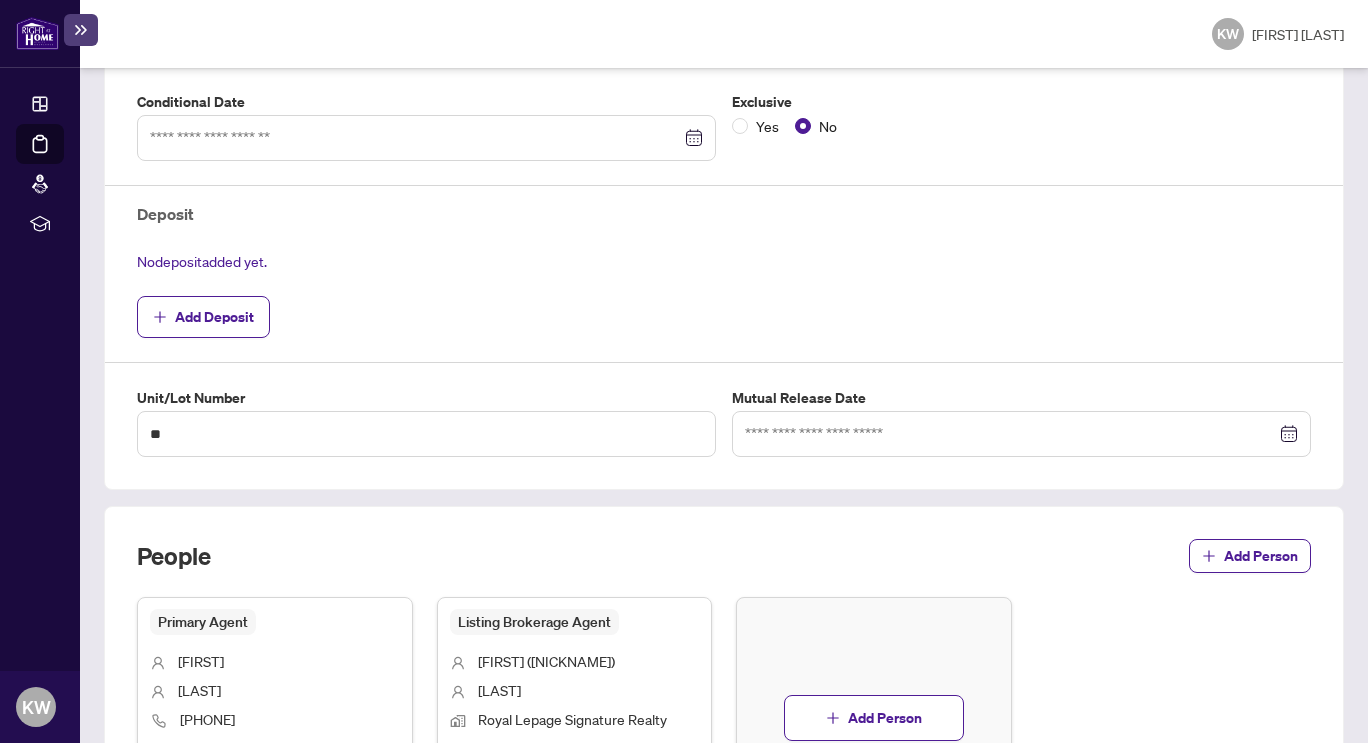 scroll, scrollTop: 809, scrollLeft: 0, axis: vertical 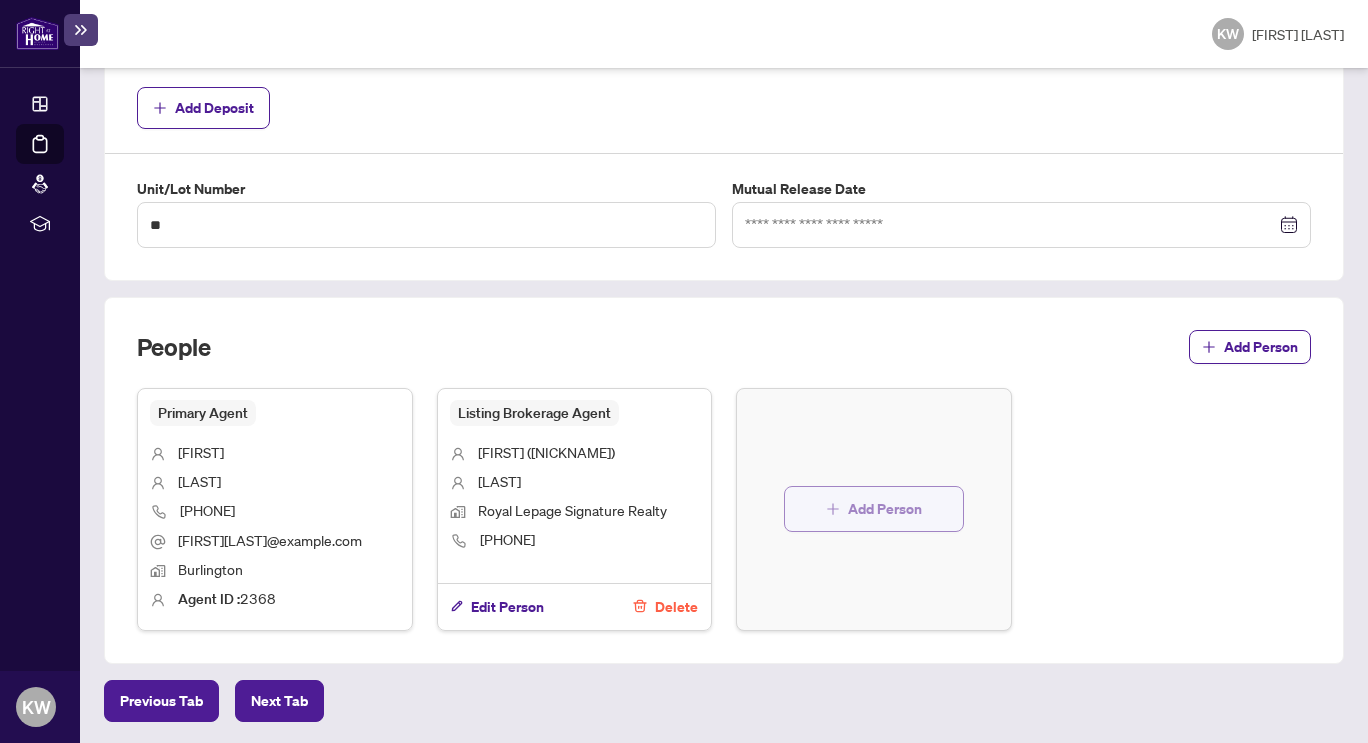 click on "Add Person" at bounding box center (885, 509) 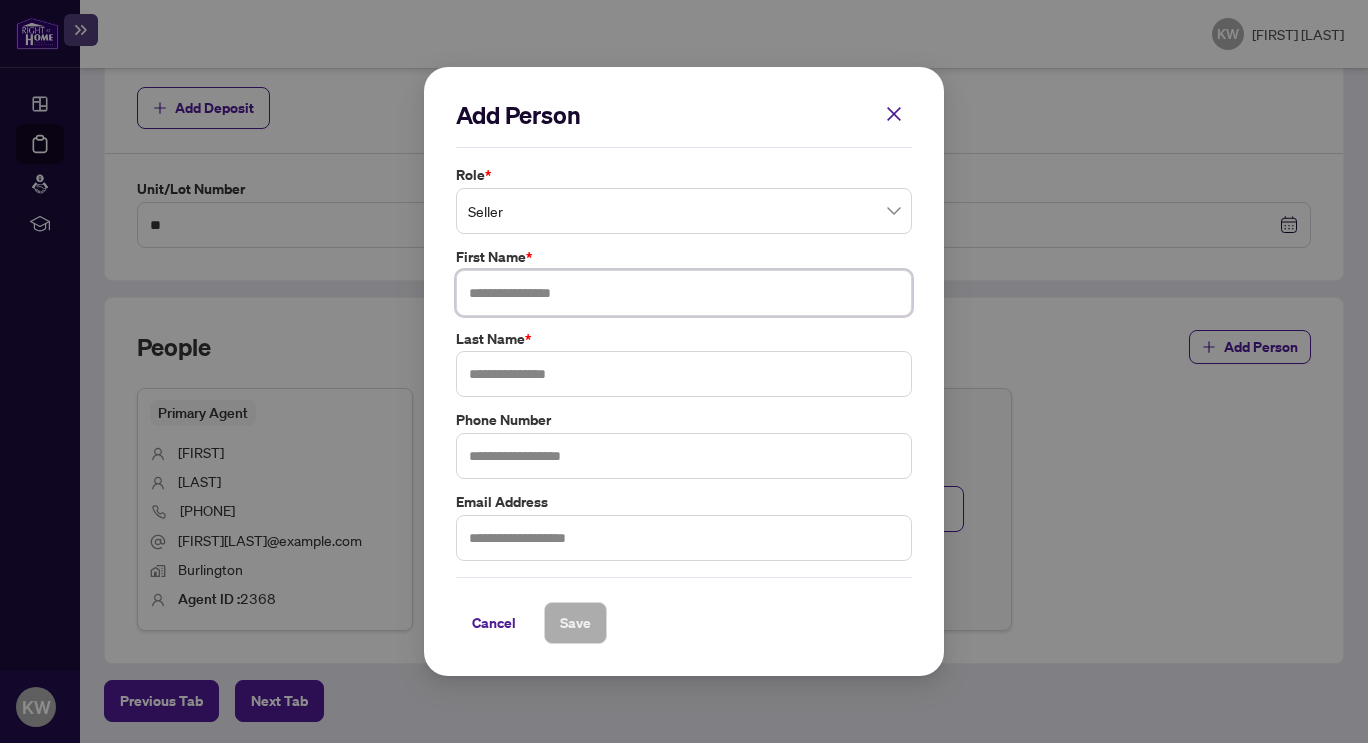 click at bounding box center (684, 293) 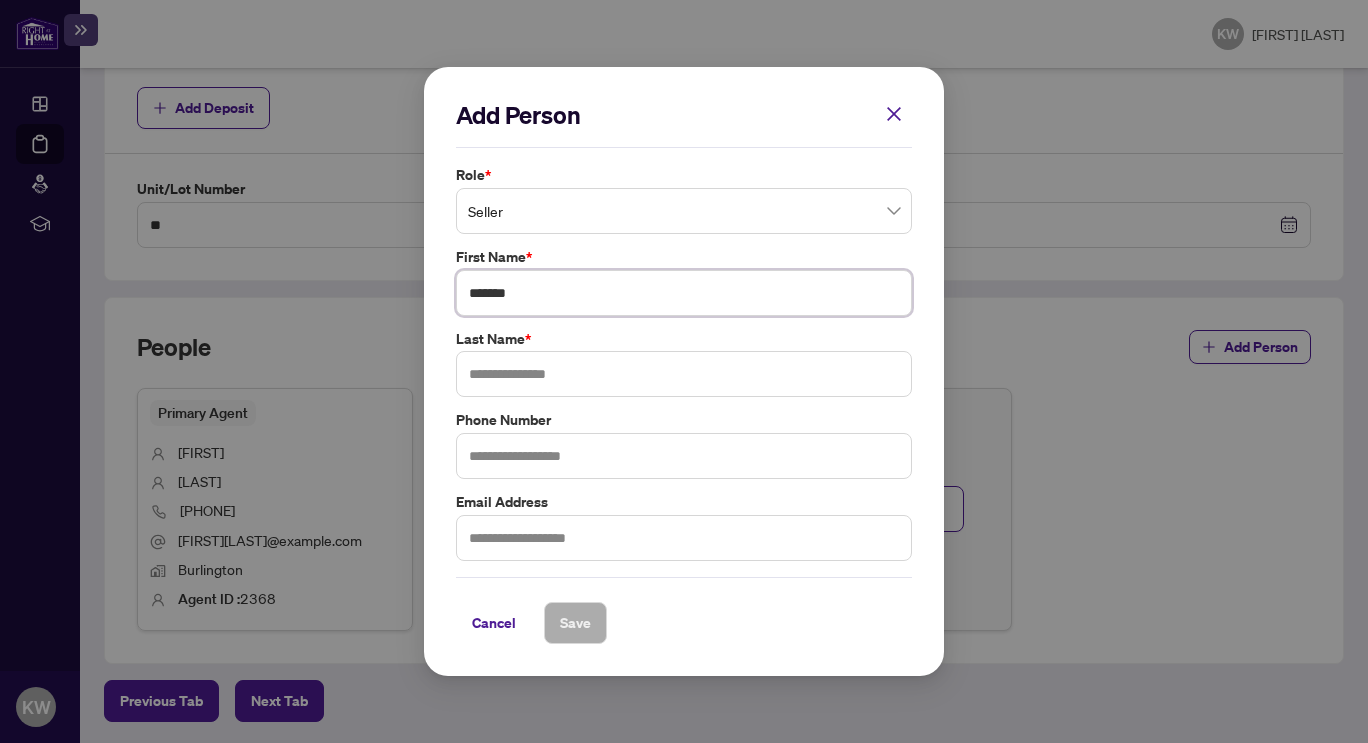 type on "*******" 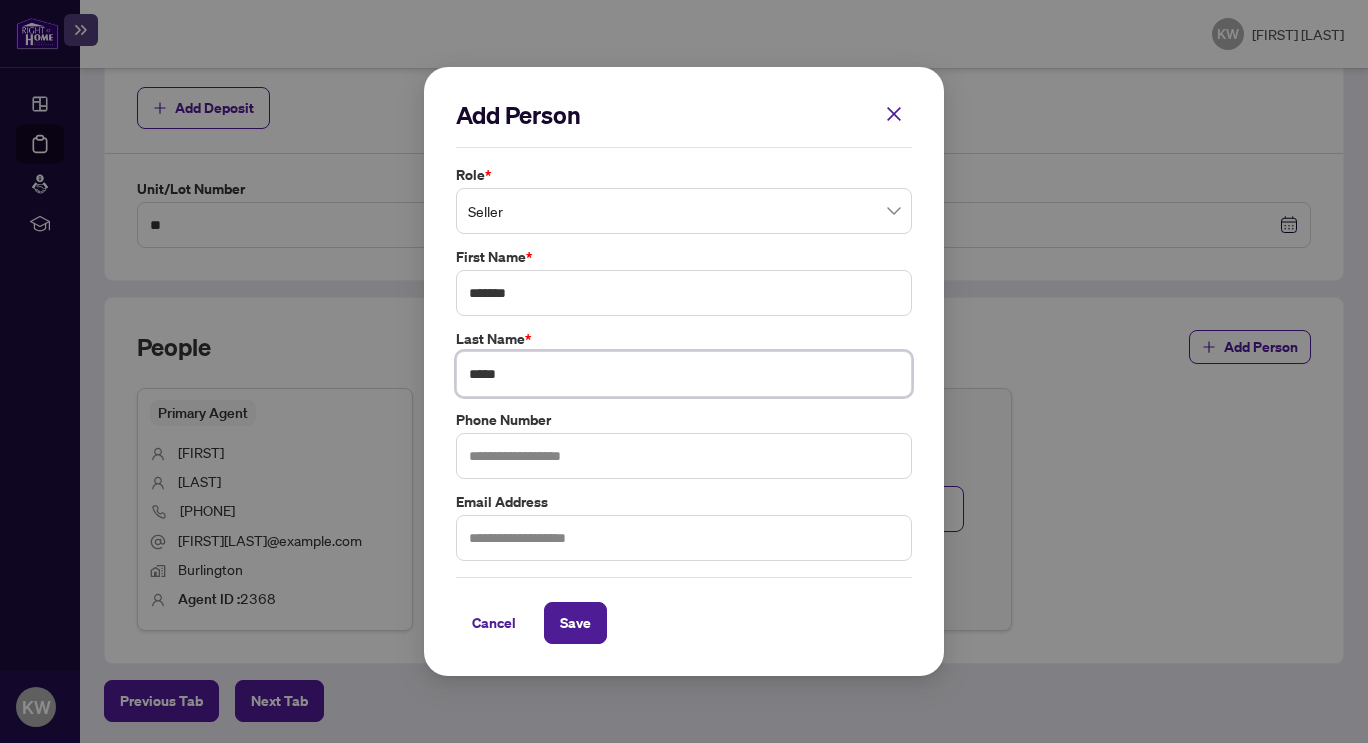 type on "*****" 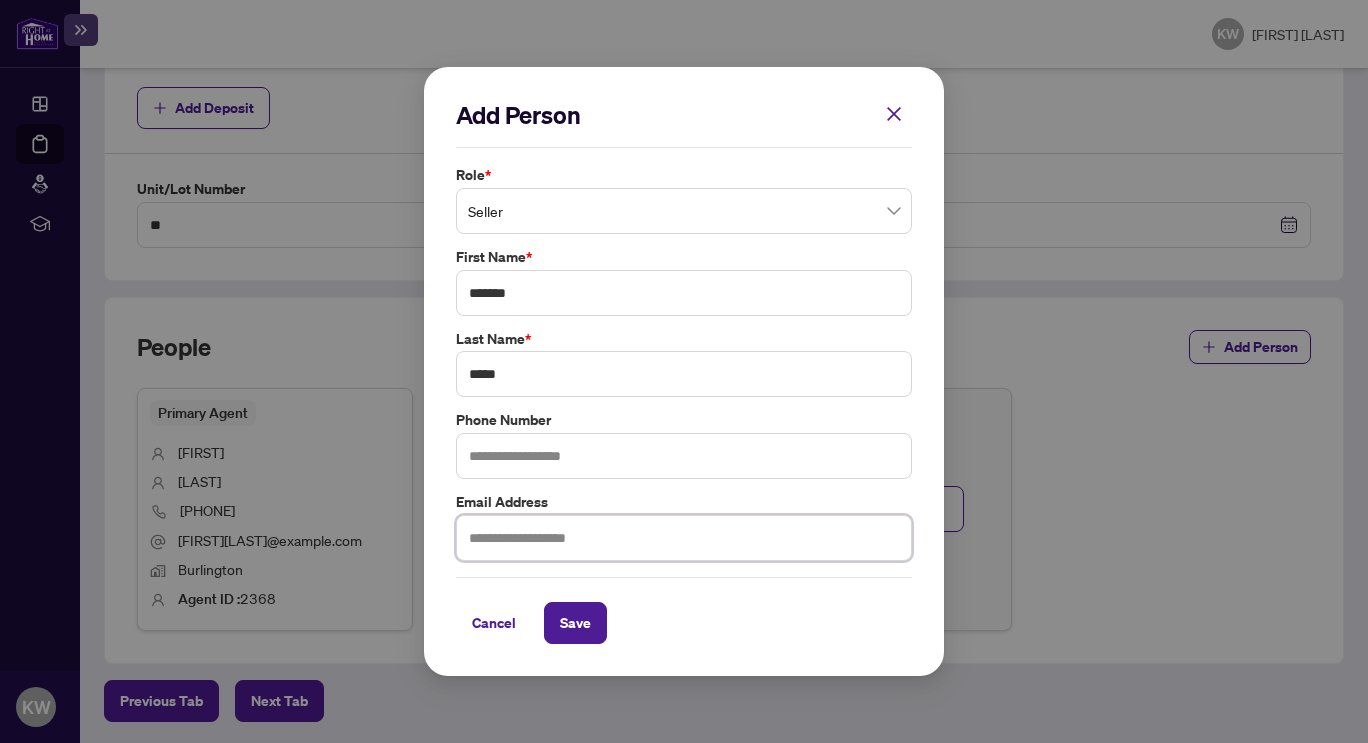 paste on "**********" 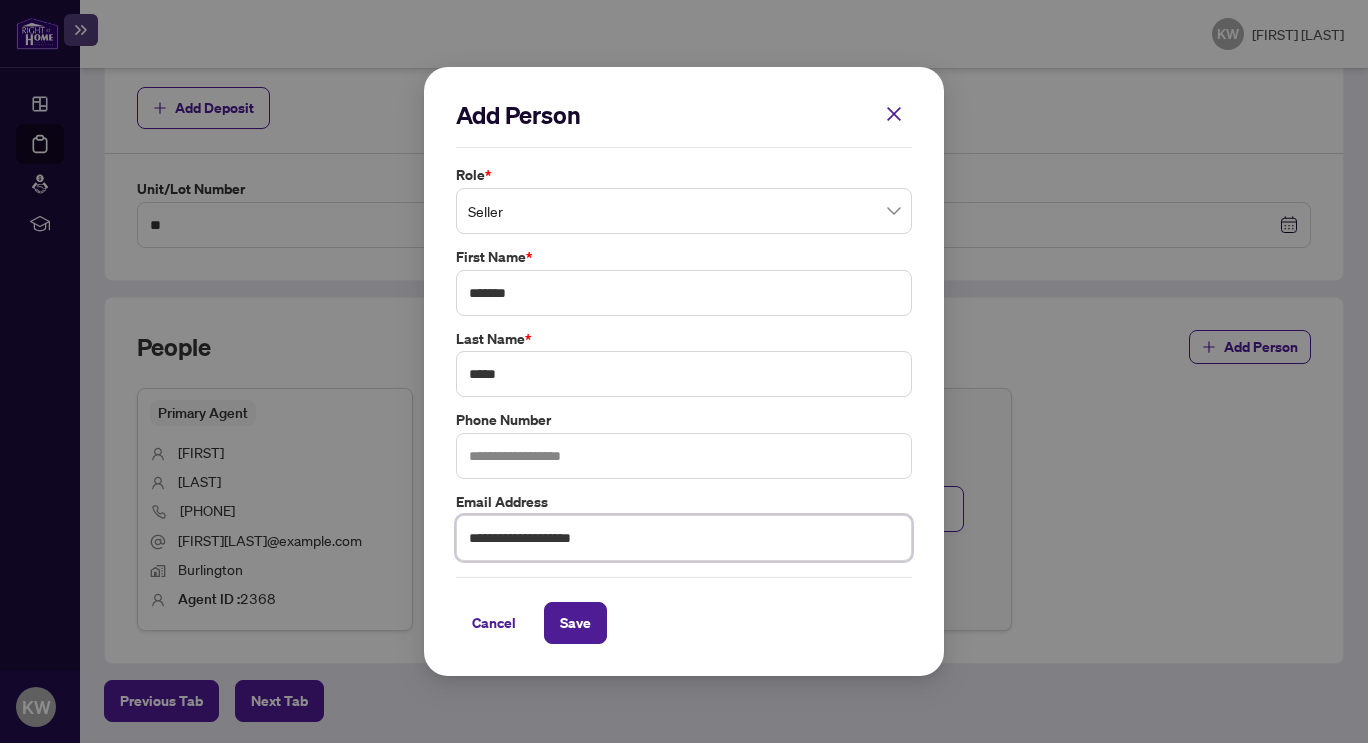 type on "**********" 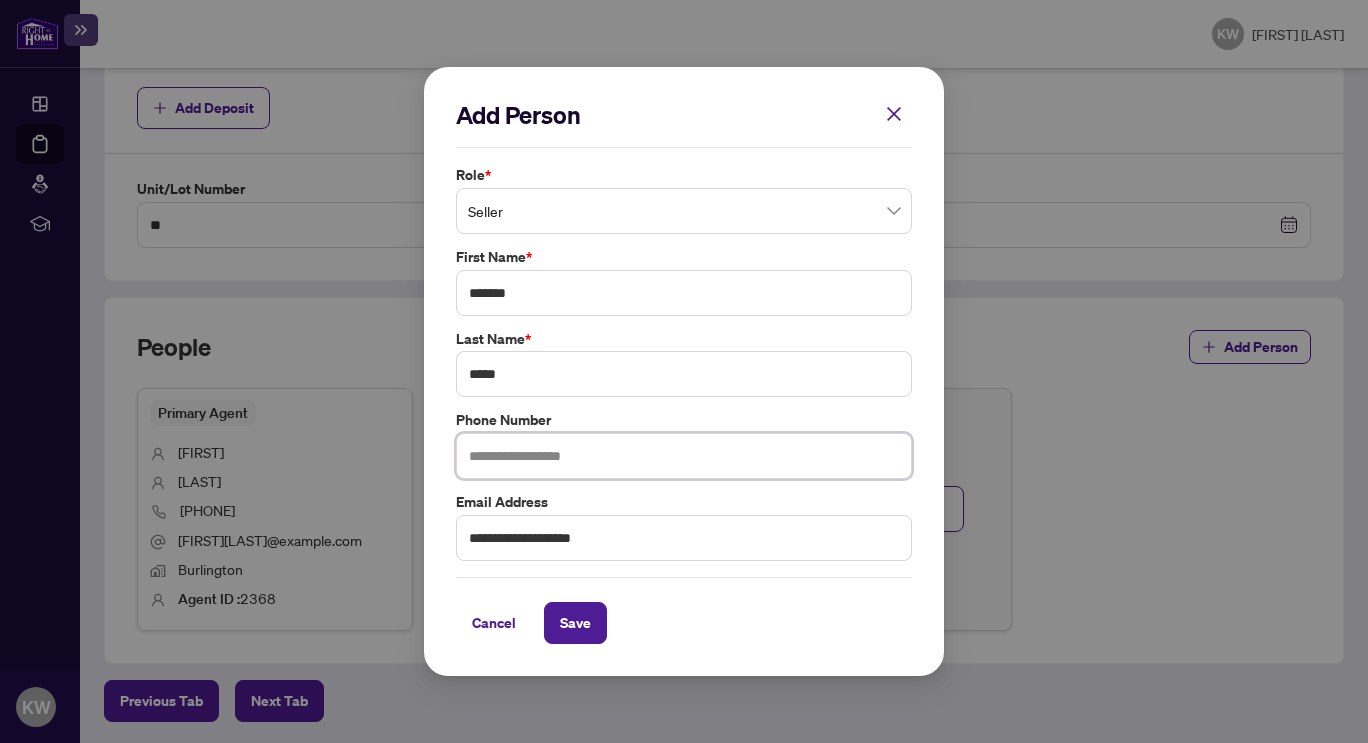 click at bounding box center (684, 456) 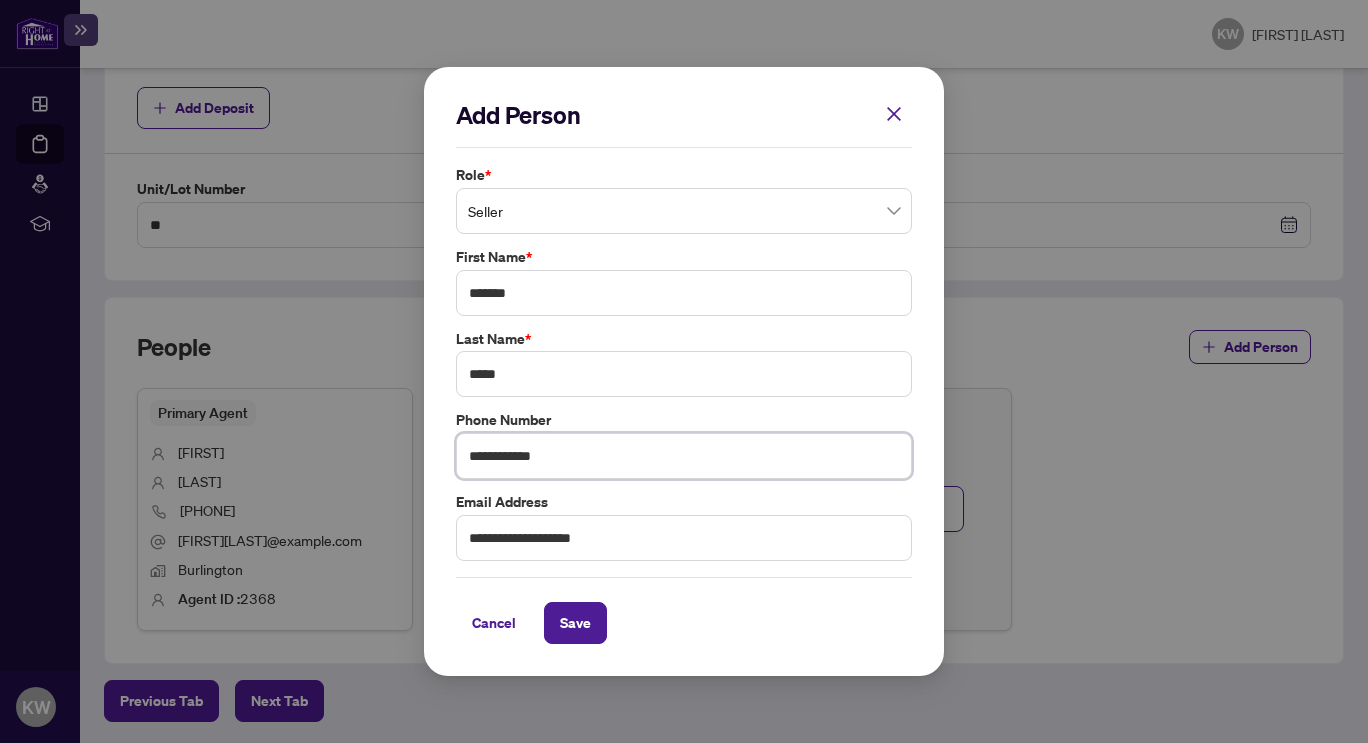 type on "**********" 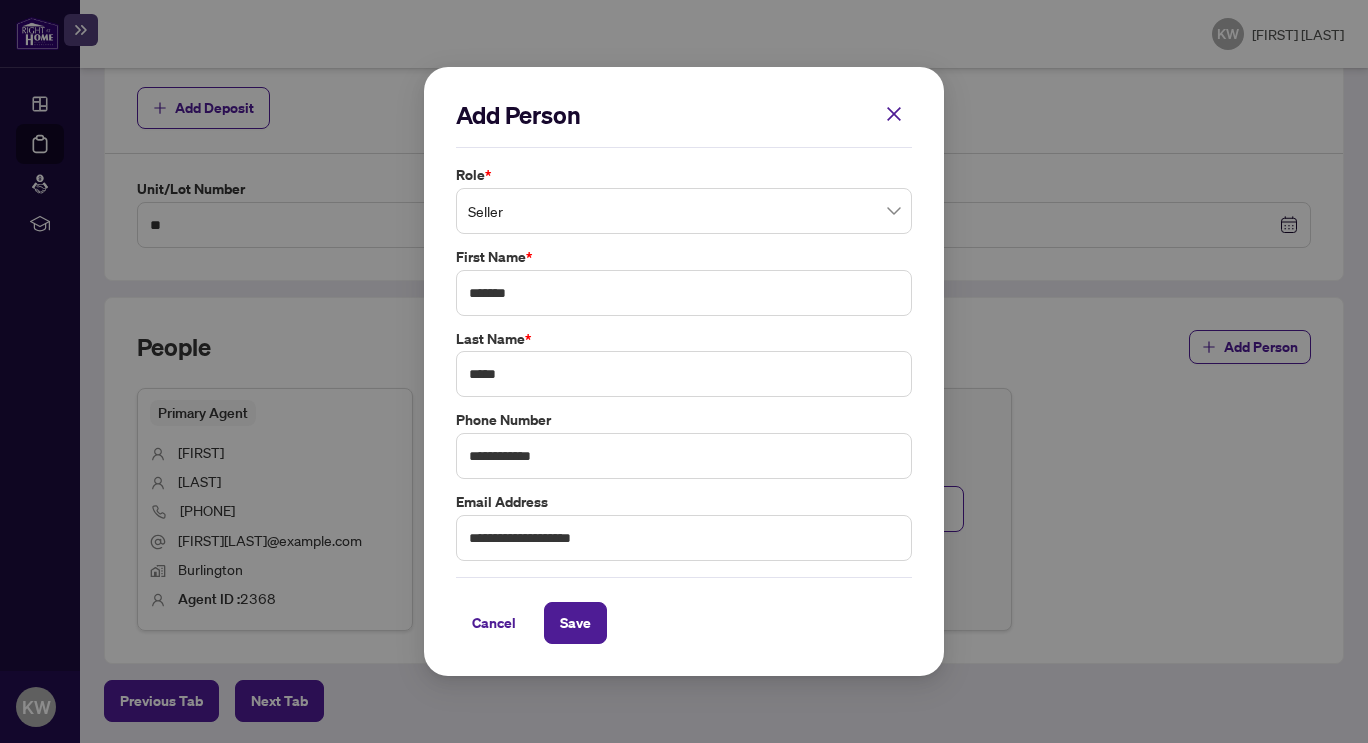 click on "Email Address" at bounding box center (684, 175) 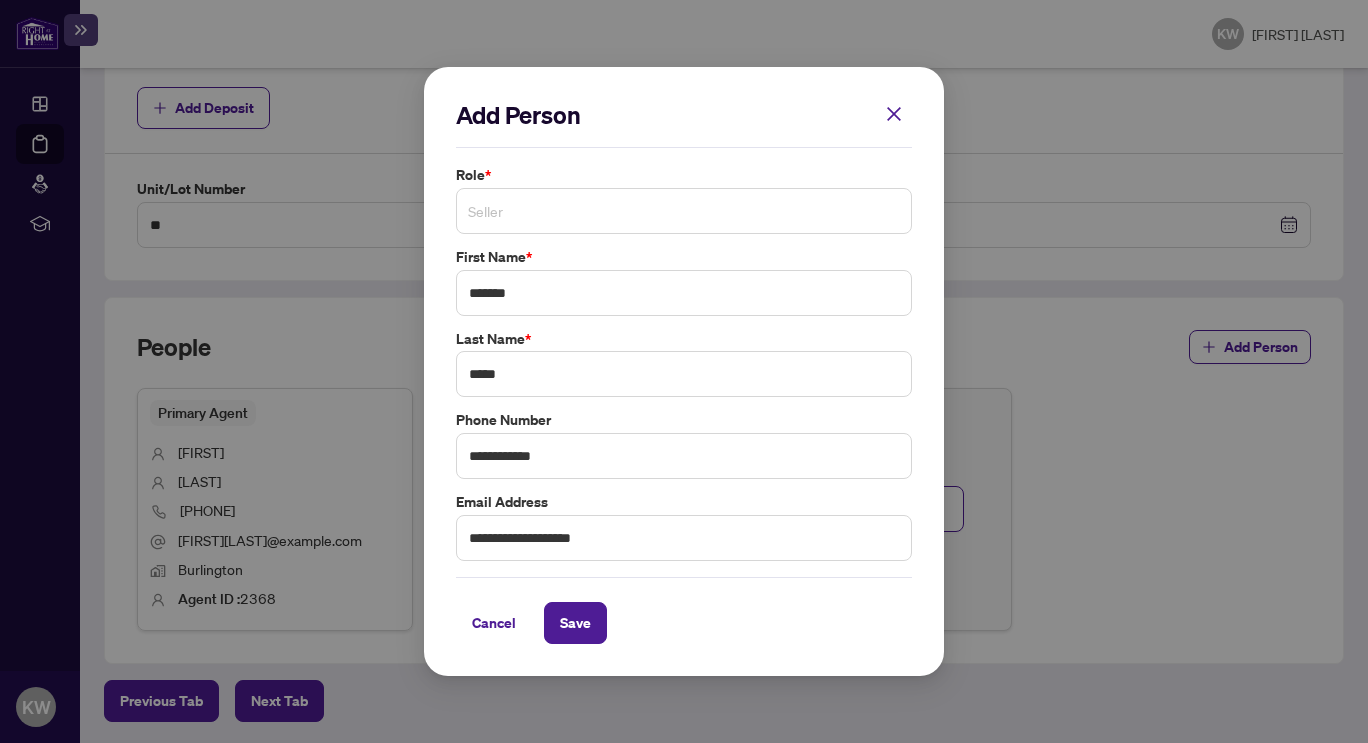 click on "Seller" at bounding box center (684, 211) 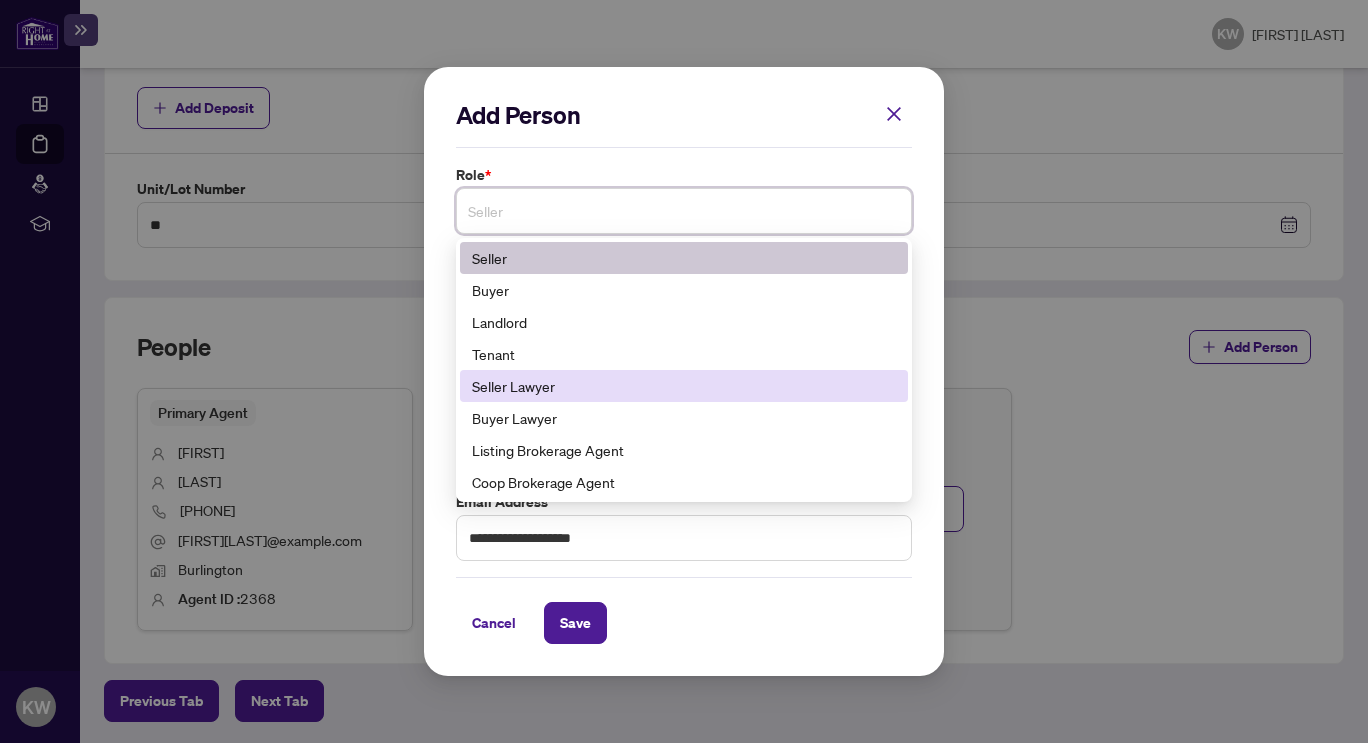 click on "Seller Lawyer" at bounding box center [684, 386] 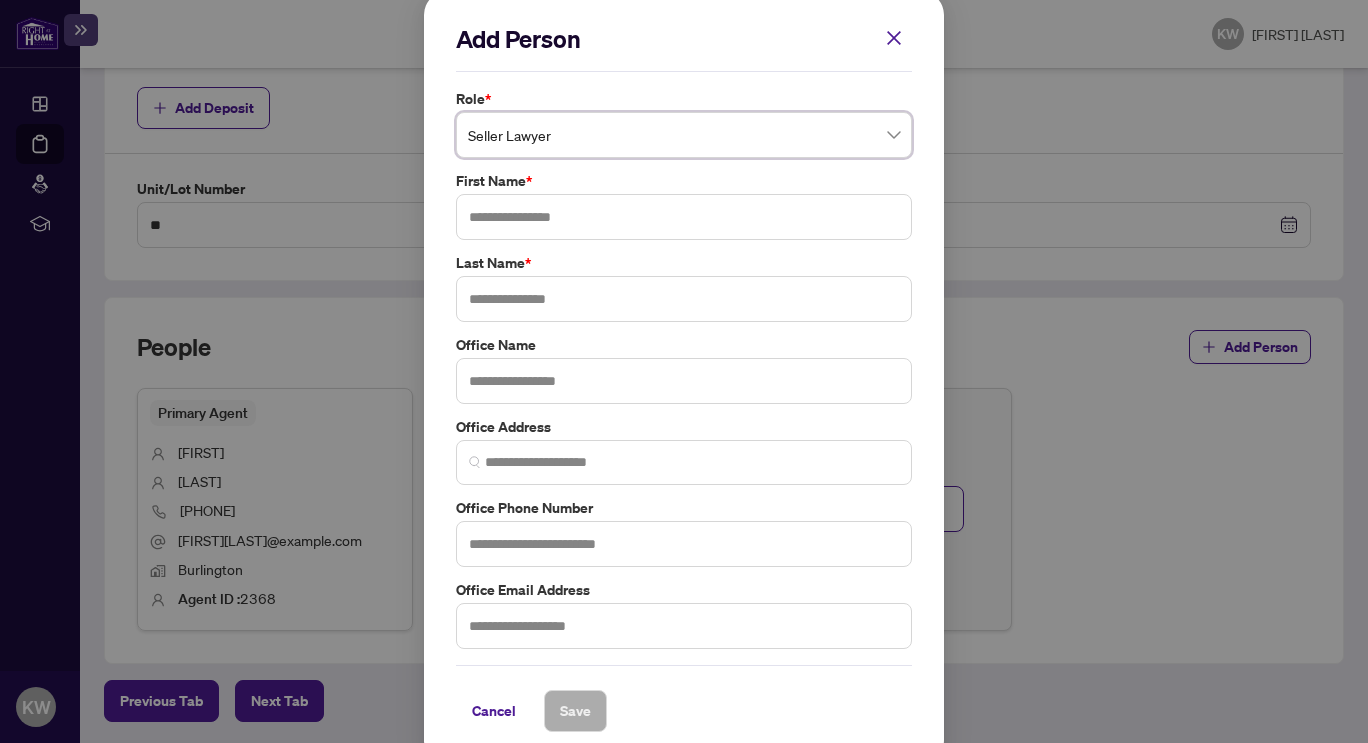 scroll, scrollTop: 0, scrollLeft: 0, axis: both 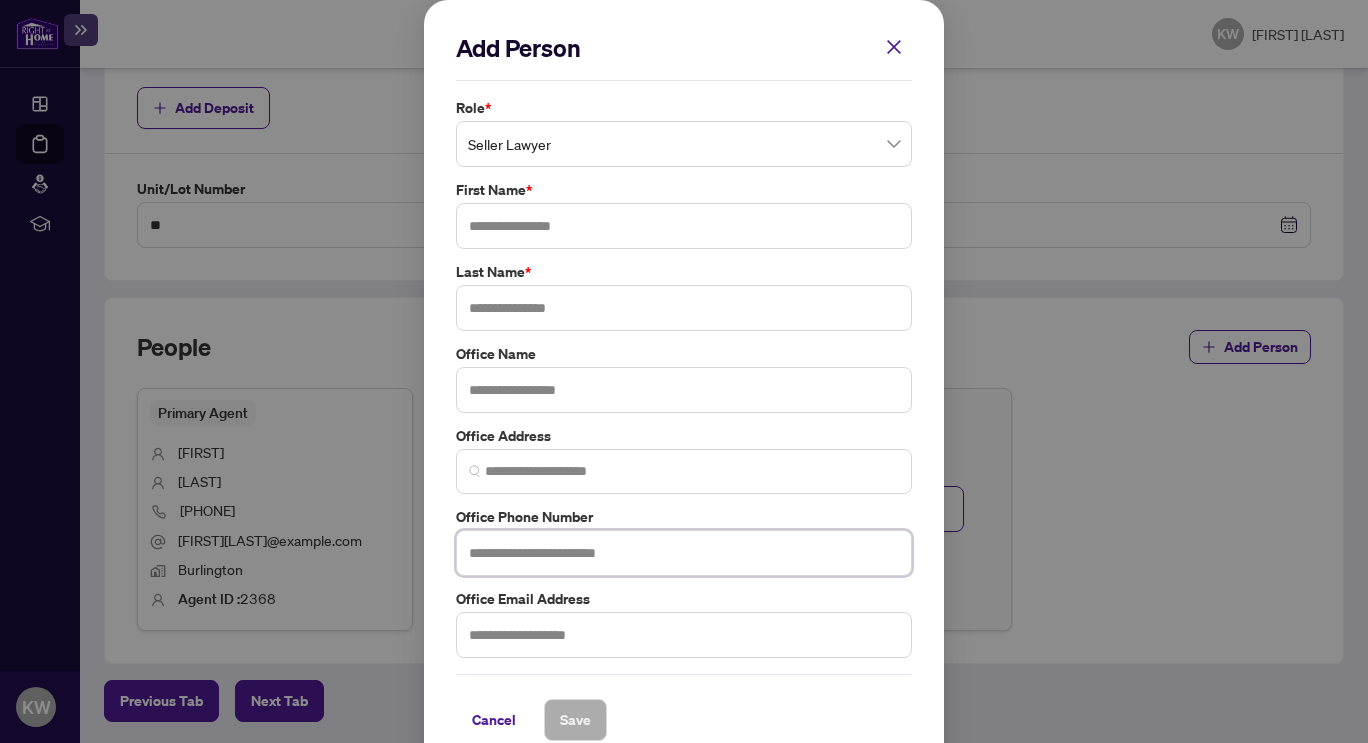 paste on "**********" 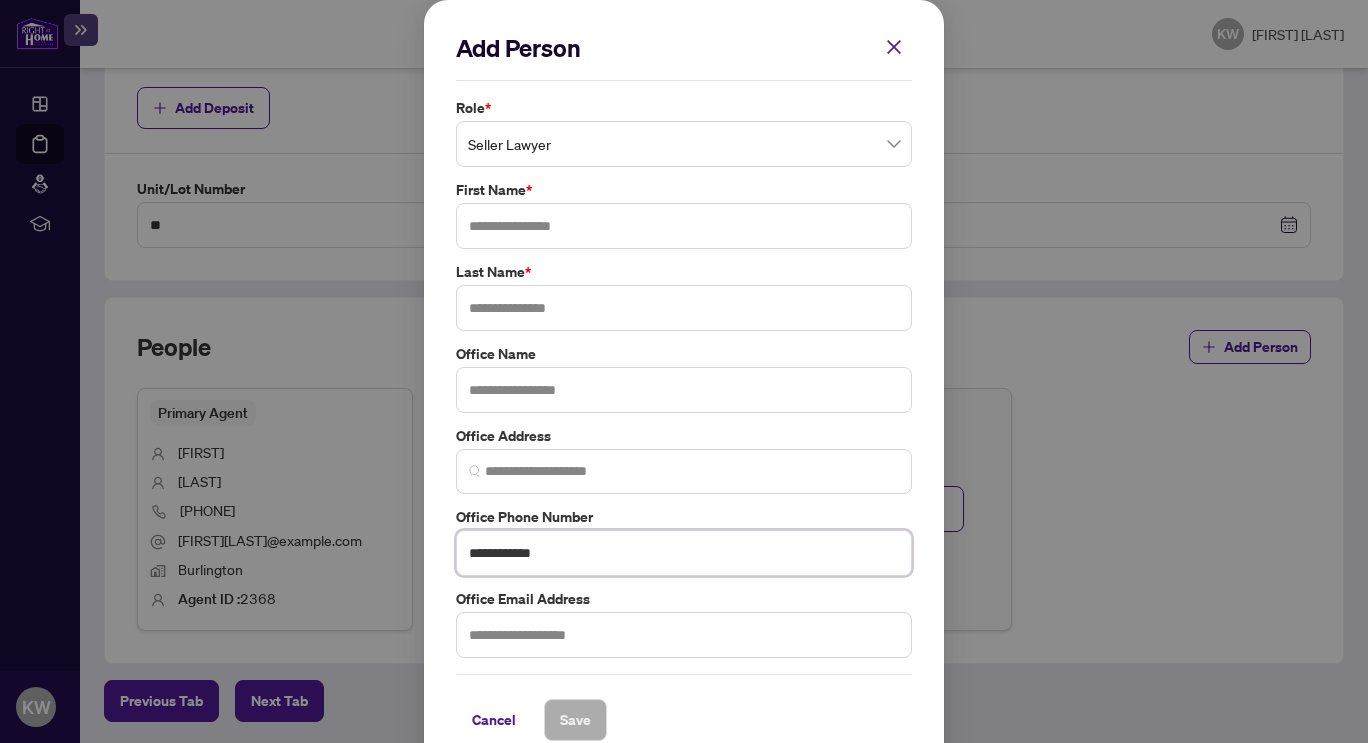 type on "**********" 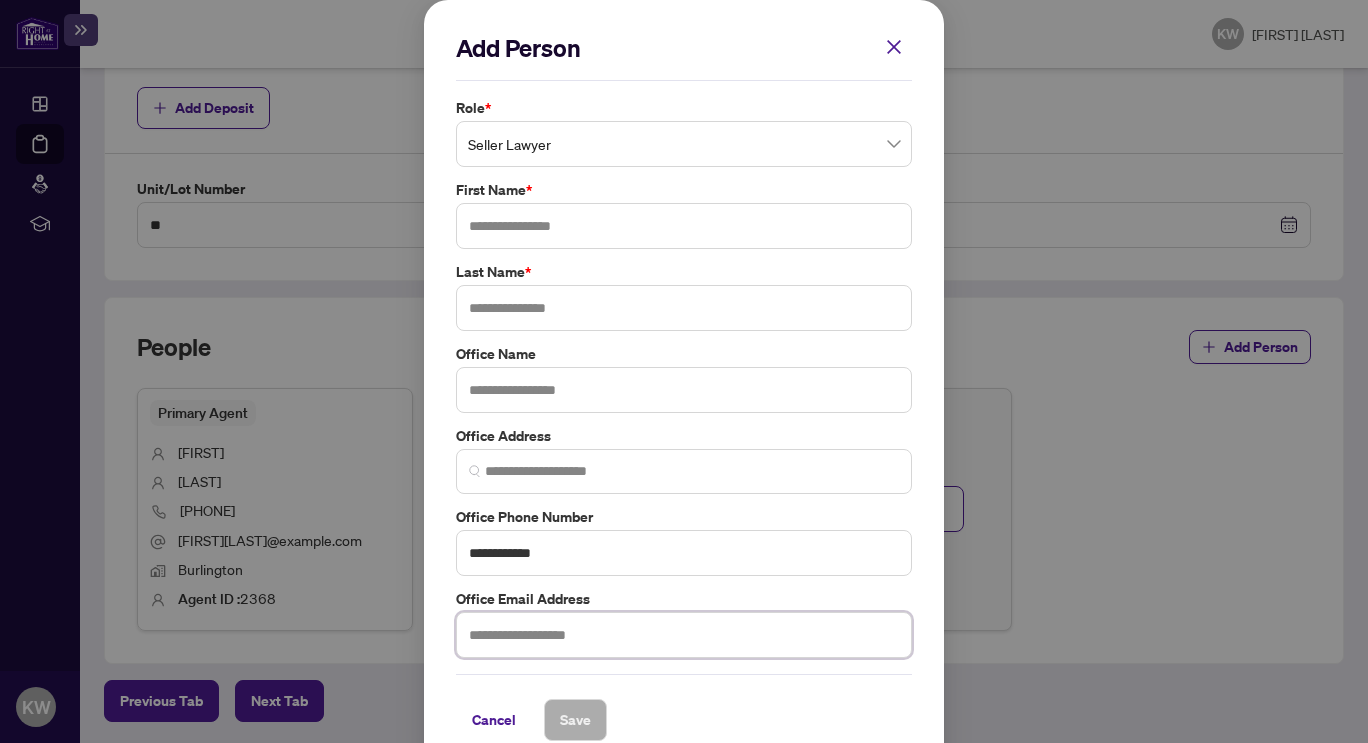 click at bounding box center (684, 635) 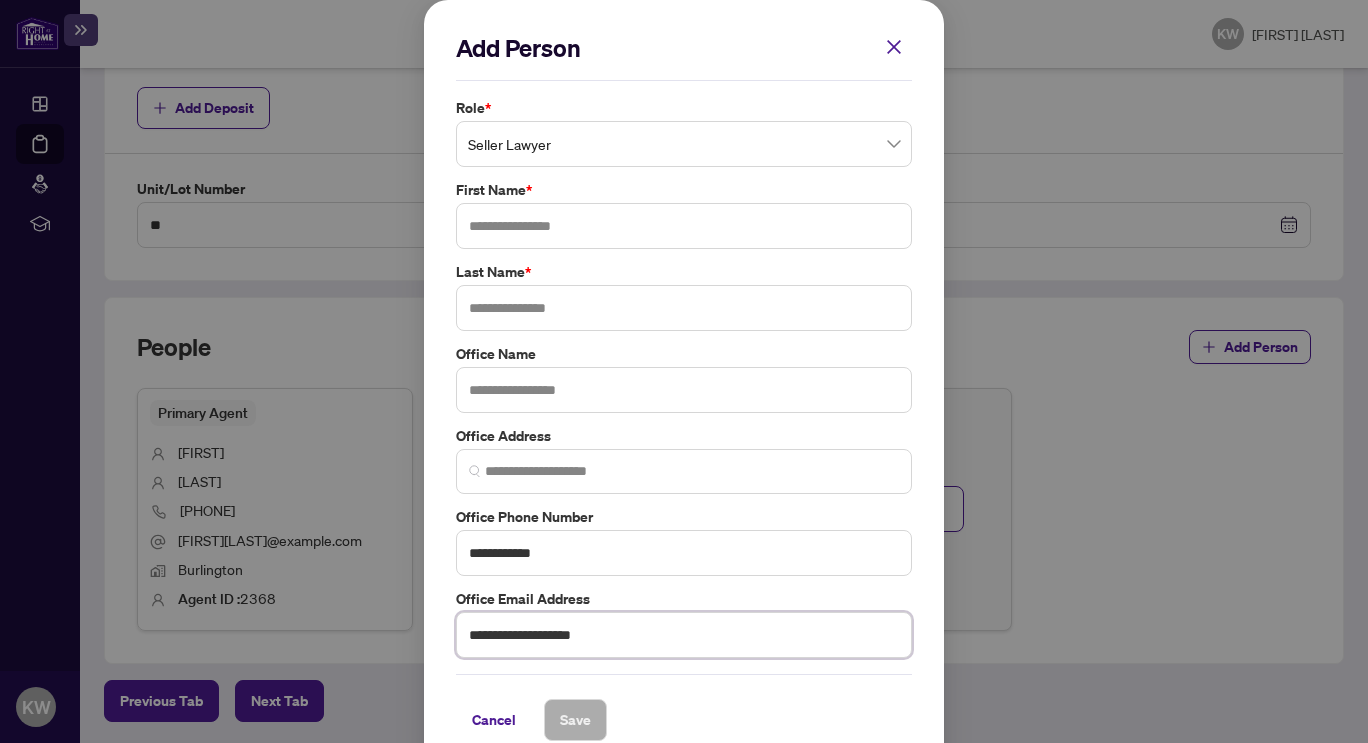type on "**********" 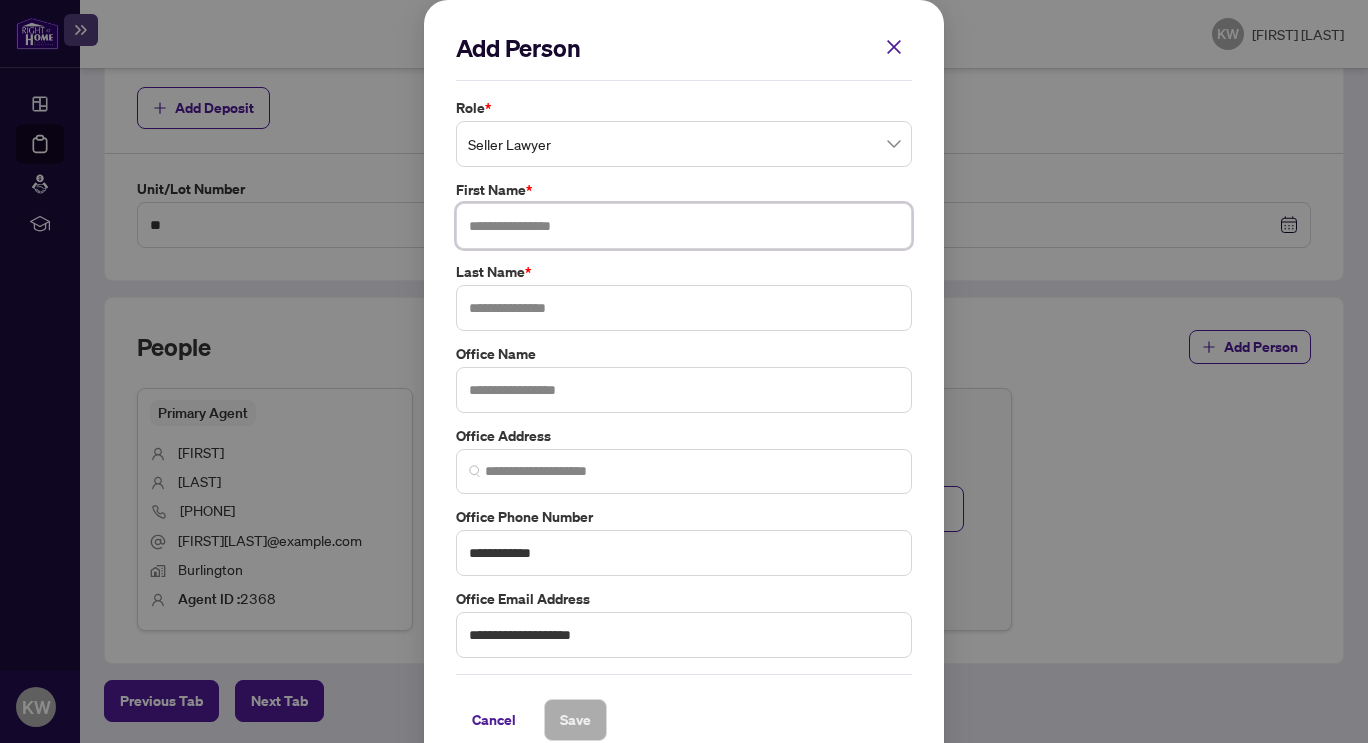 click at bounding box center (684, 226) 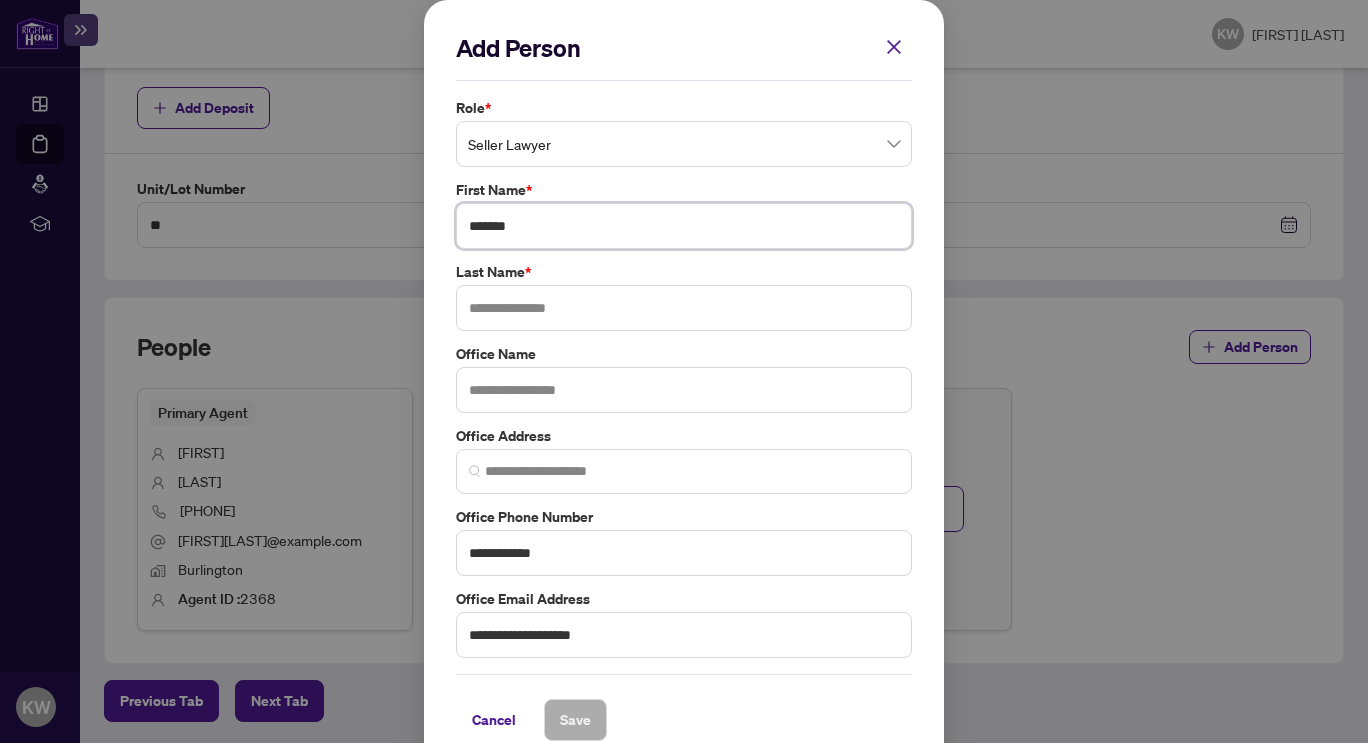 type on "*******" 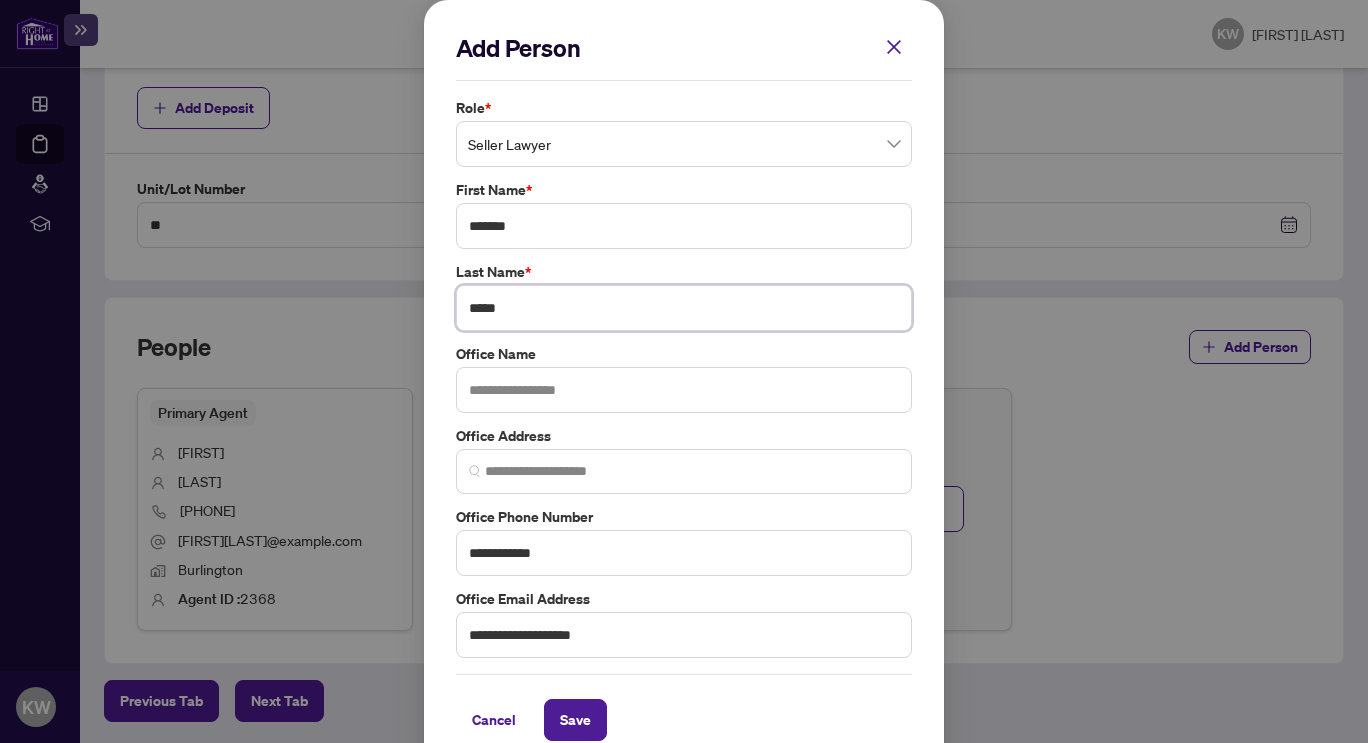 type on "*****" 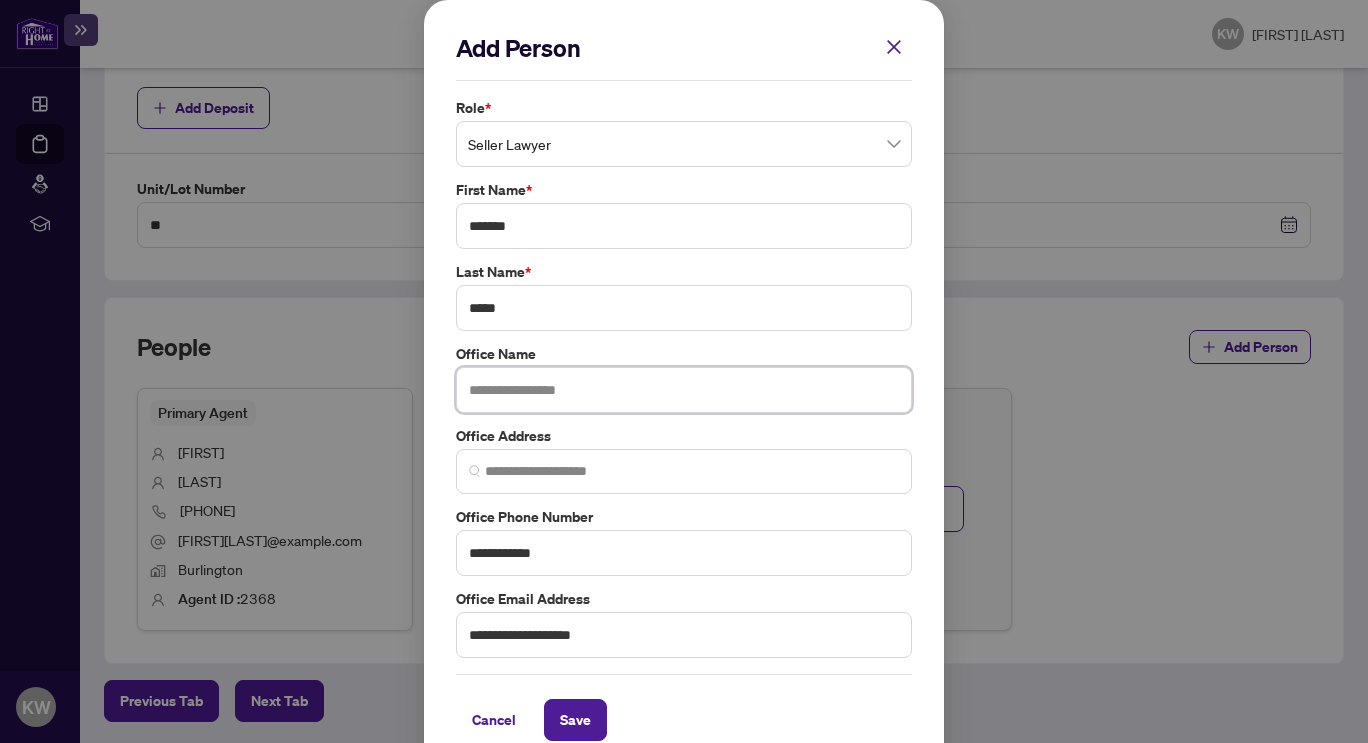 click at bounding box center [684, 390] 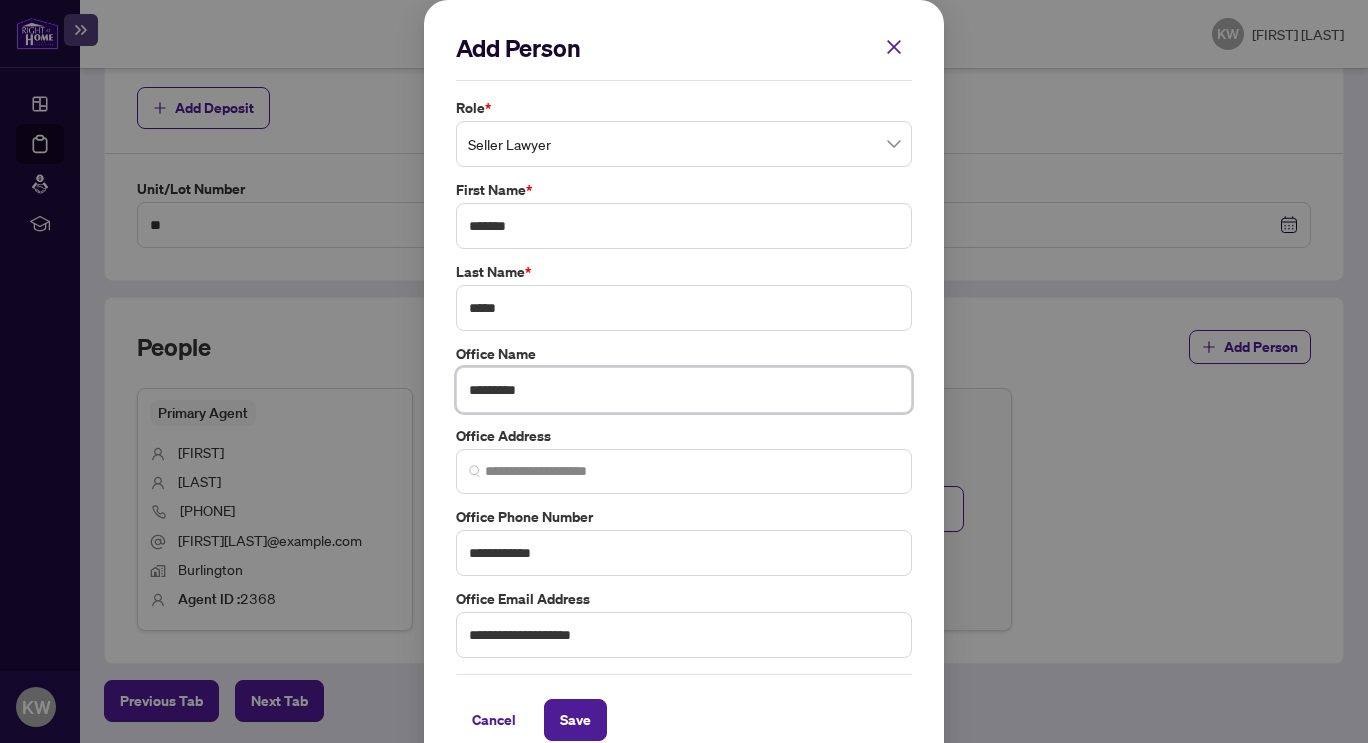type on "*********" 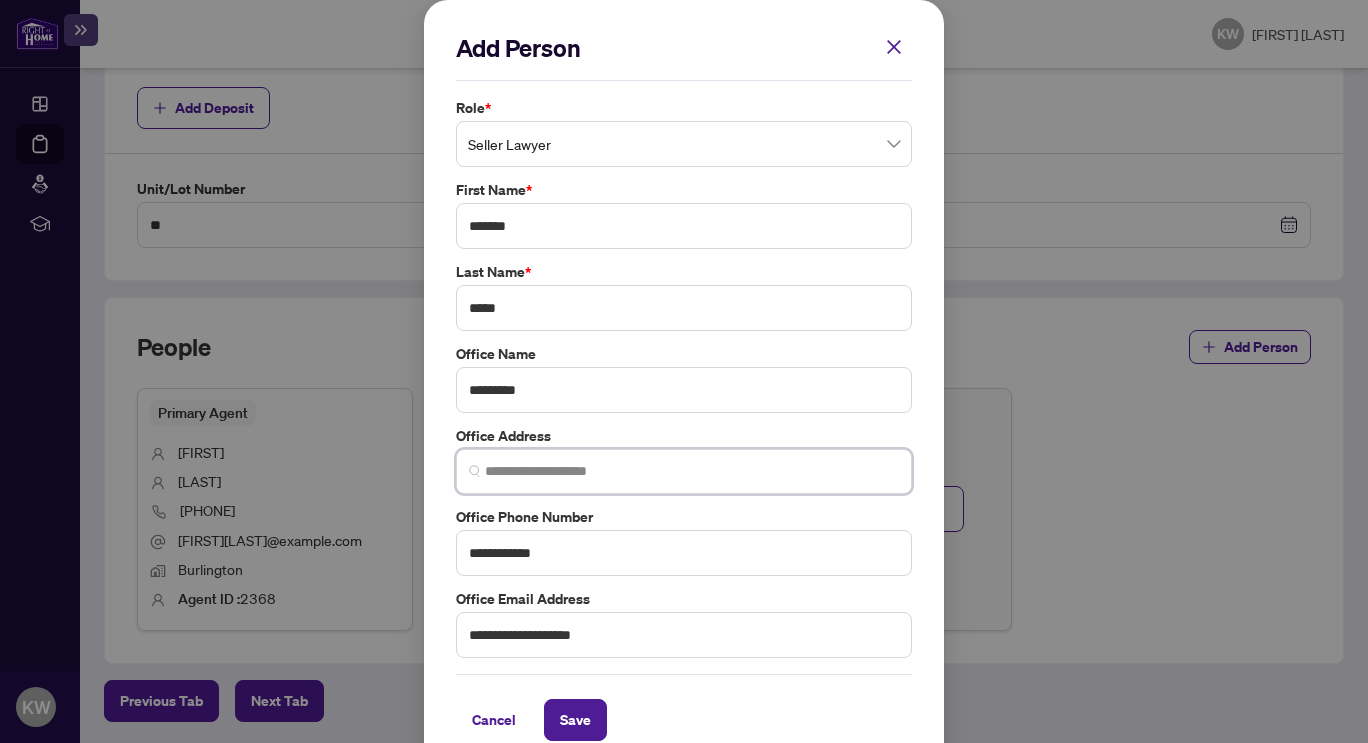 click at bounding box center (692, 471) 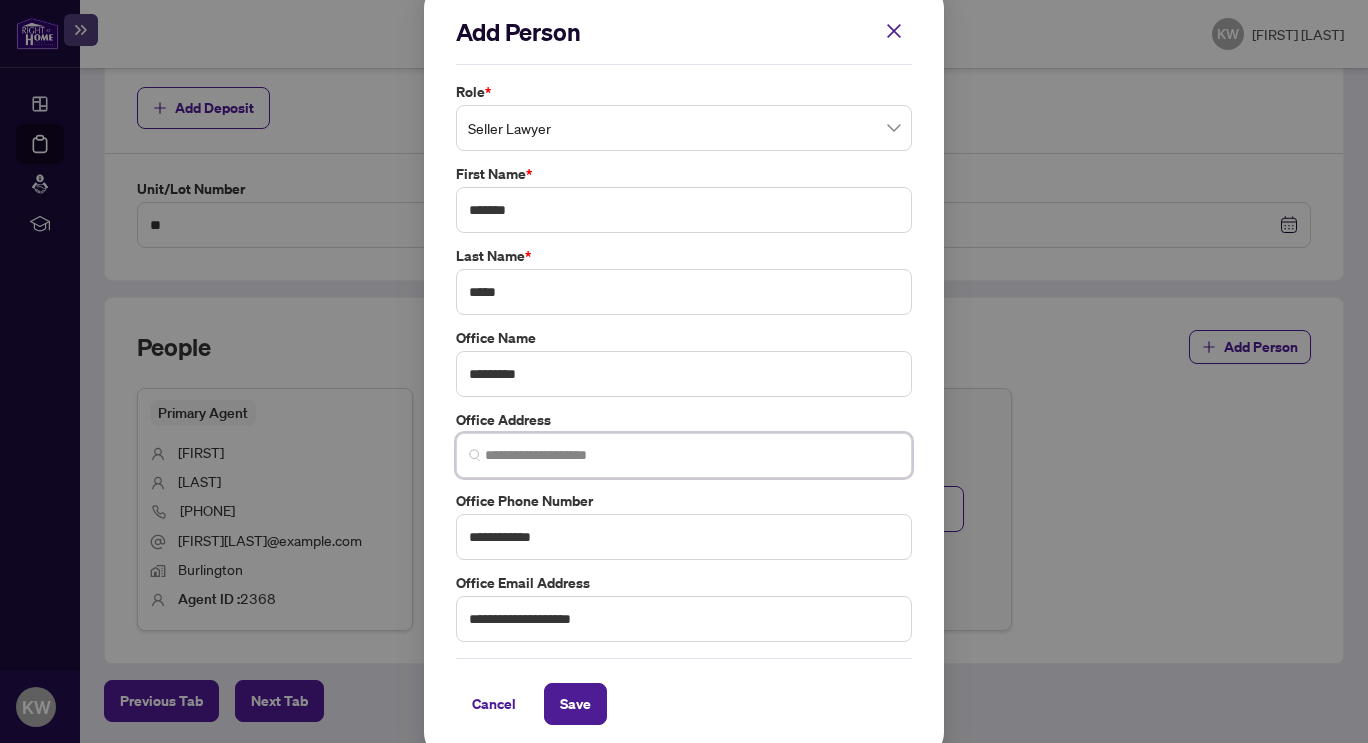 scroll, scrollTop: 30, scrollLeft: 0, axis: vertical 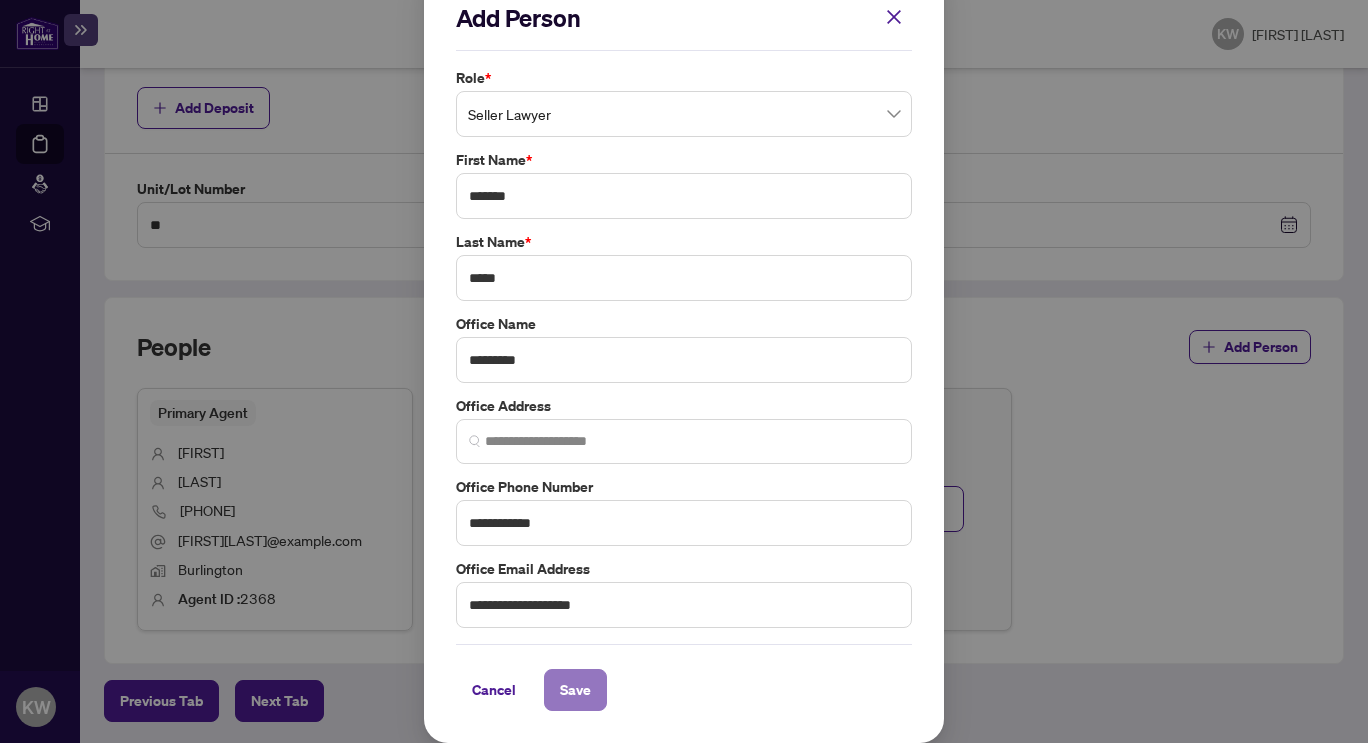 click on "Save" at bounding box center [575, 690] 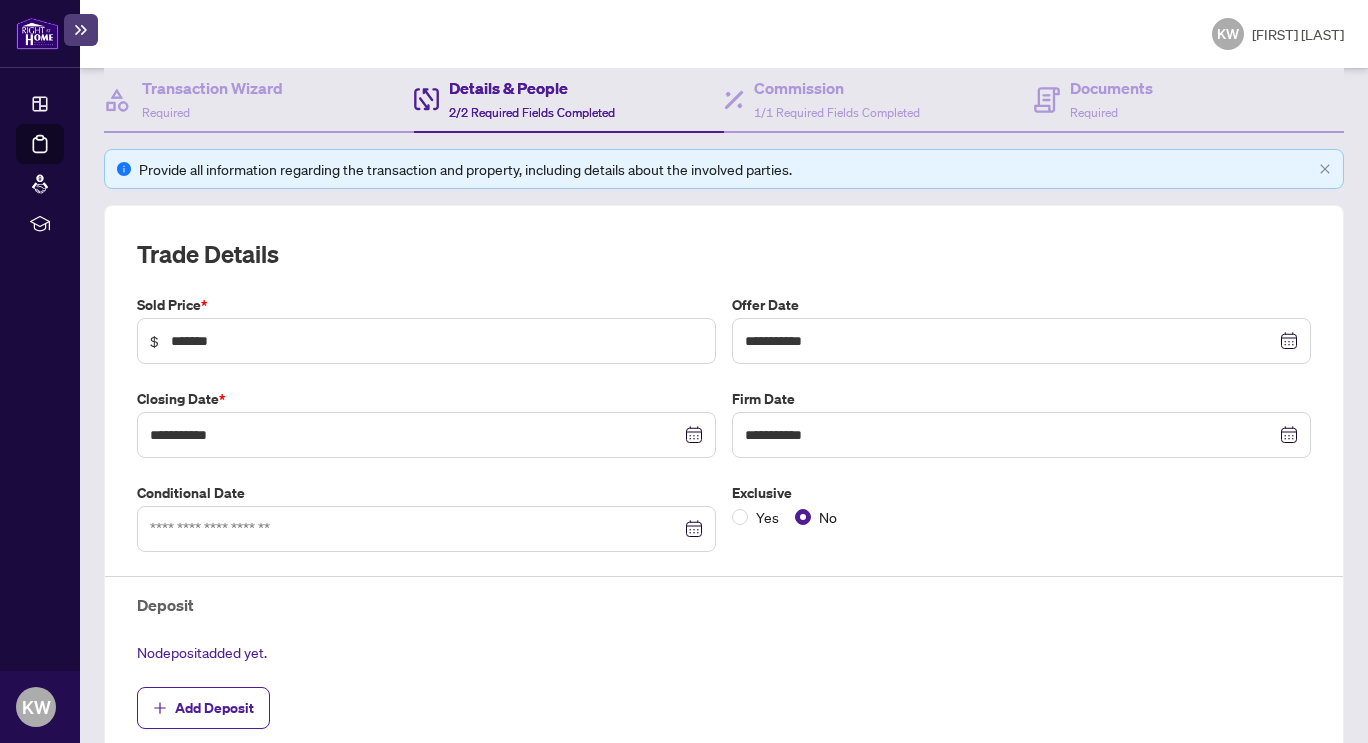 scroll, scrollTop: 0, scrollLeft: 0, axis: both 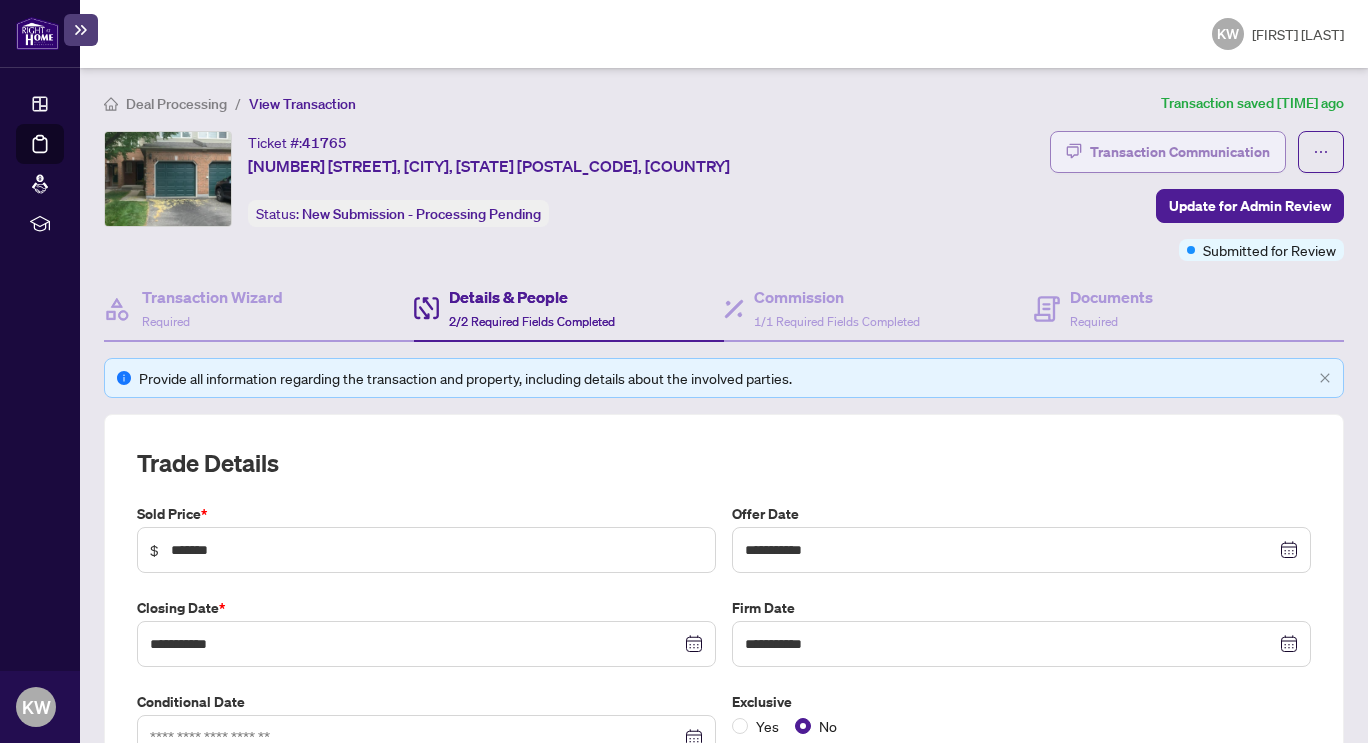 click on "Transaction Communication" at bounding box center (1180, 152) 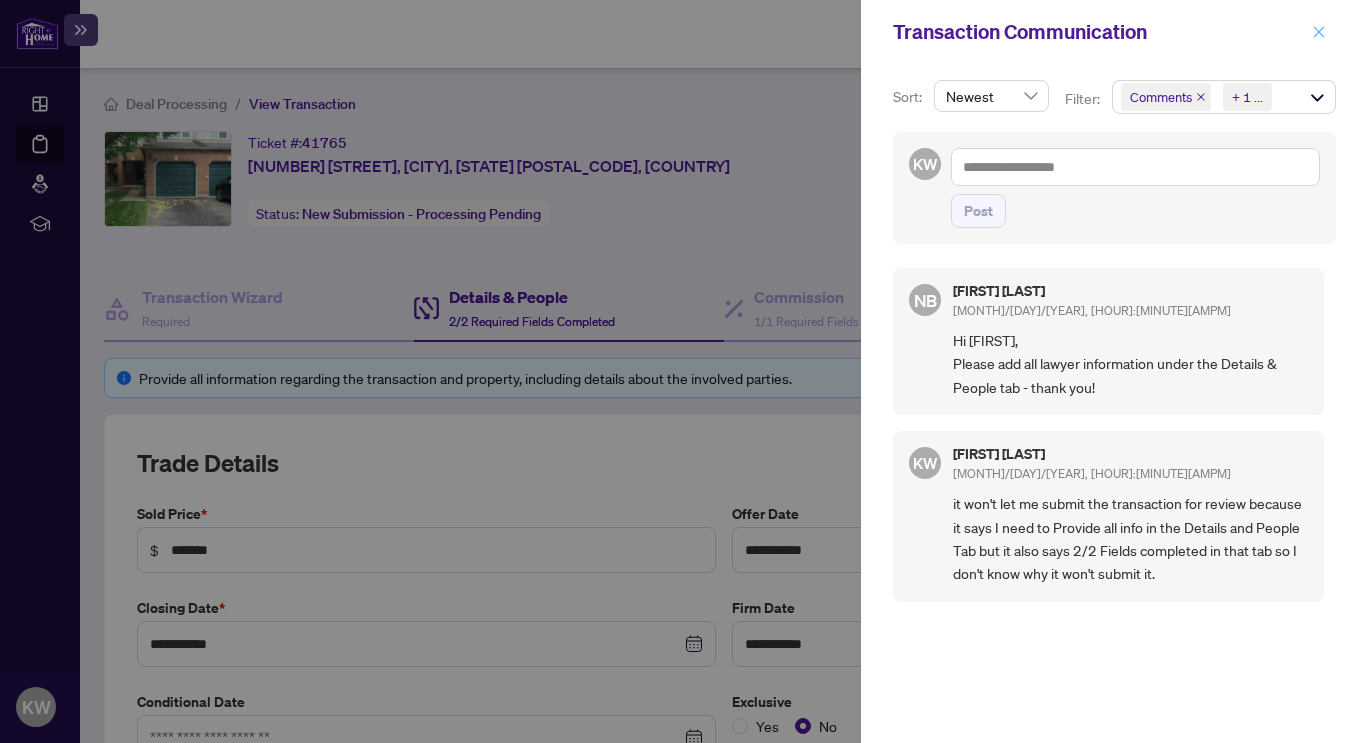 click at bounding box center [1319, 32] 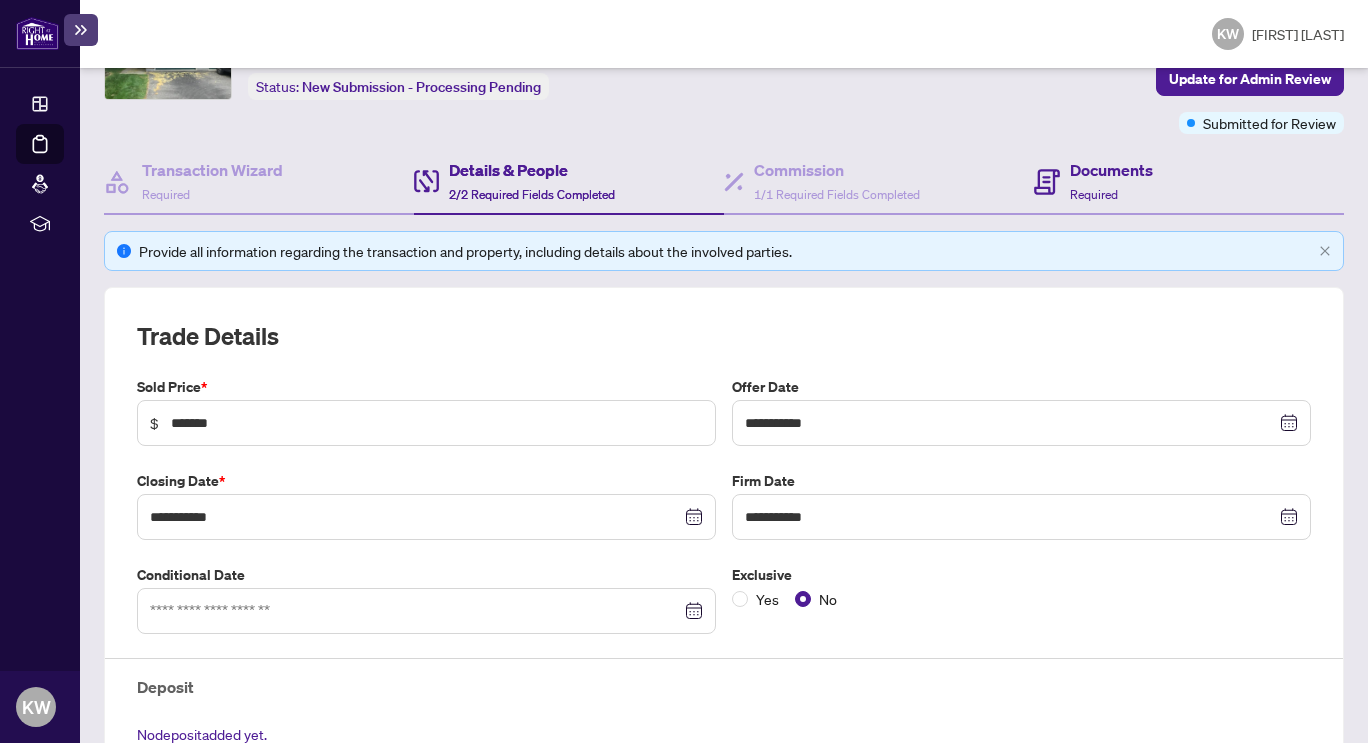scroll, scrollTop: 0, scrollLeft: 0, axis: both 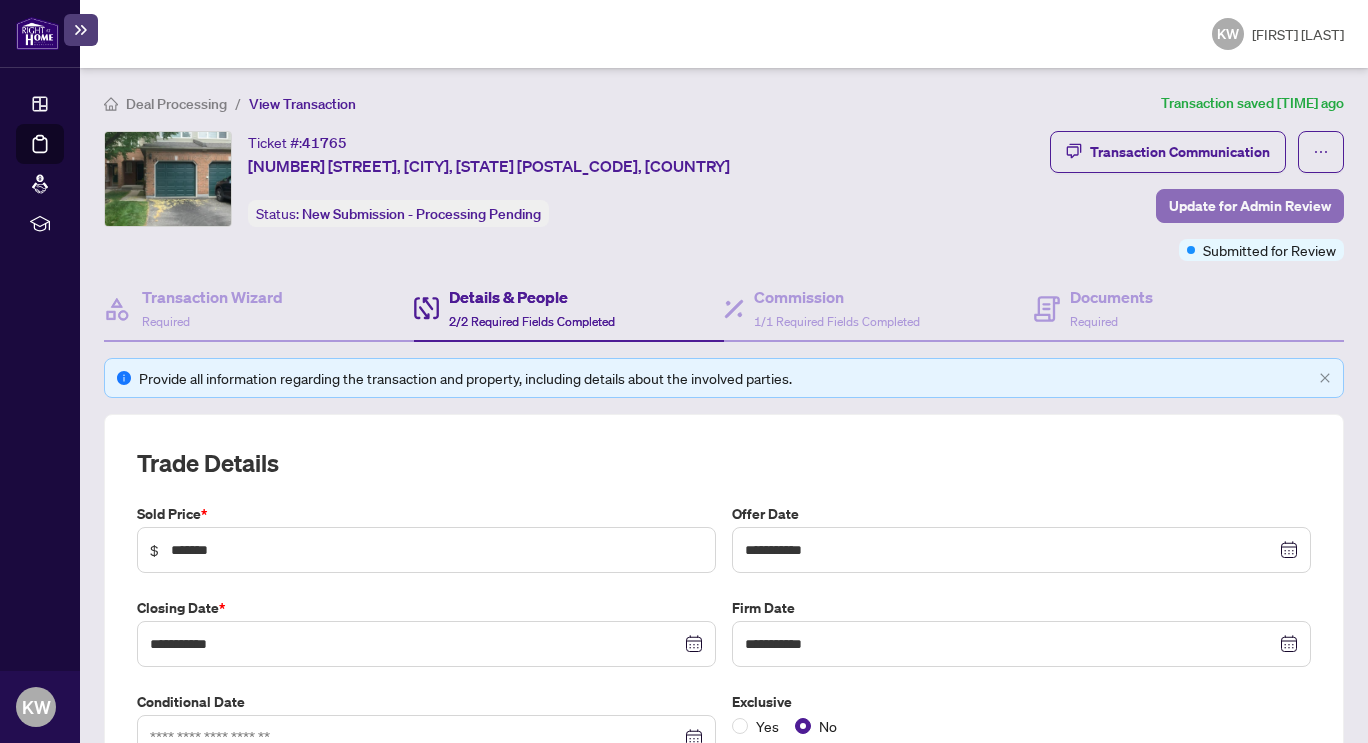 click on "Update for Admin Review" at bounding box center [1250, 206] 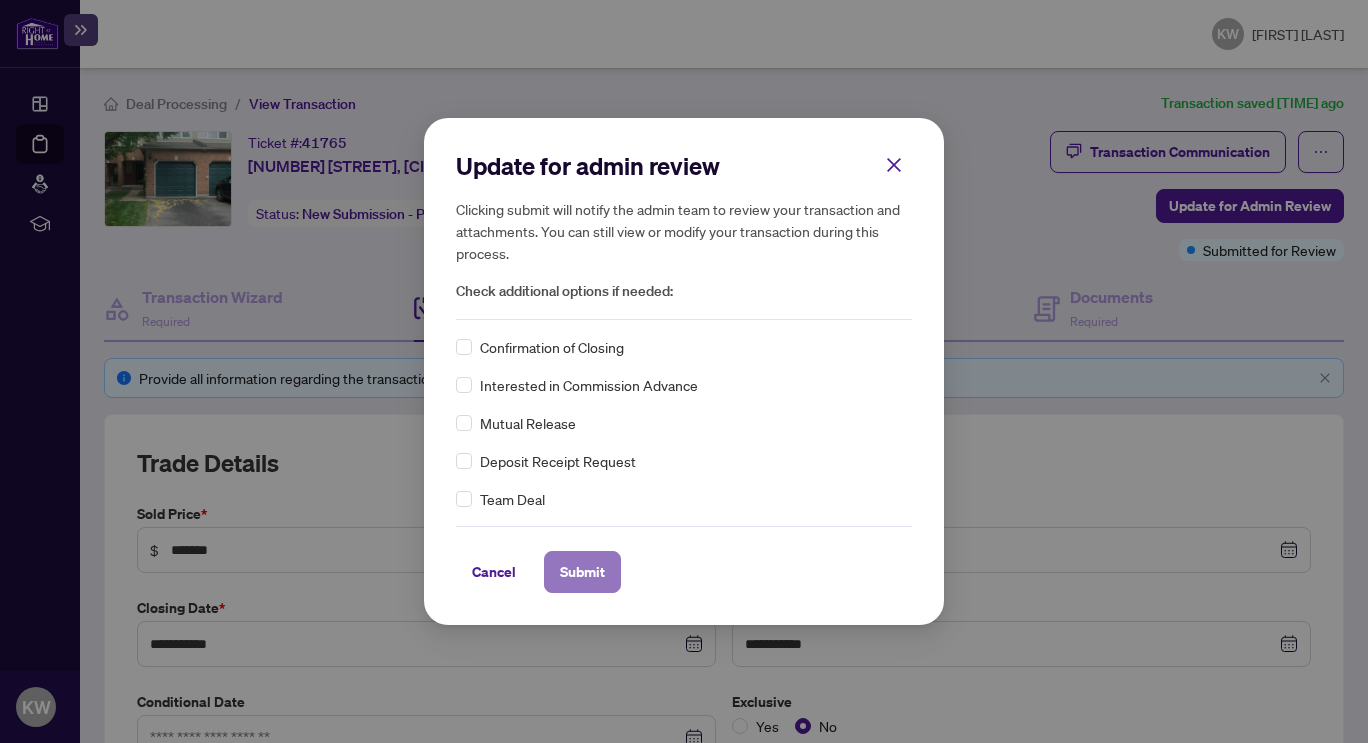 click on "Submit" at bounding box center [582, 572] 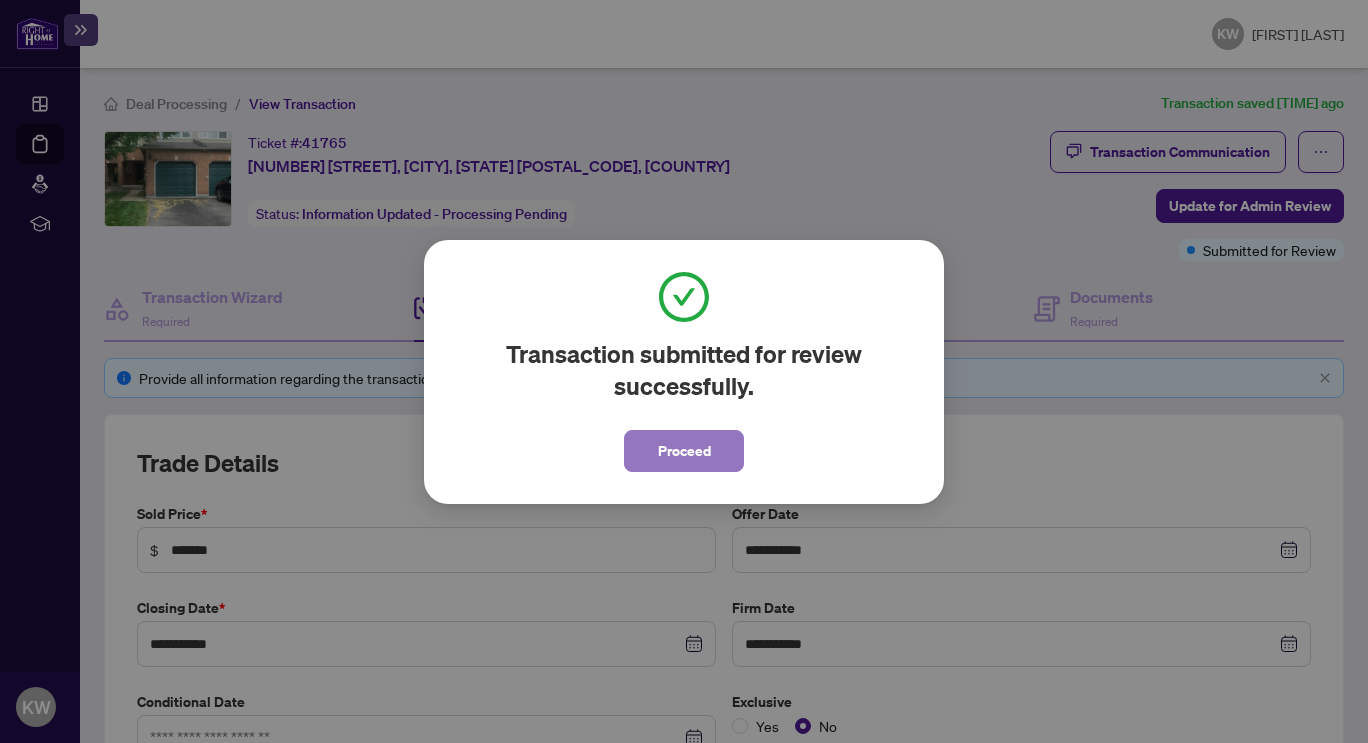 click on "Proceed" at bounding box center (684, 451) 